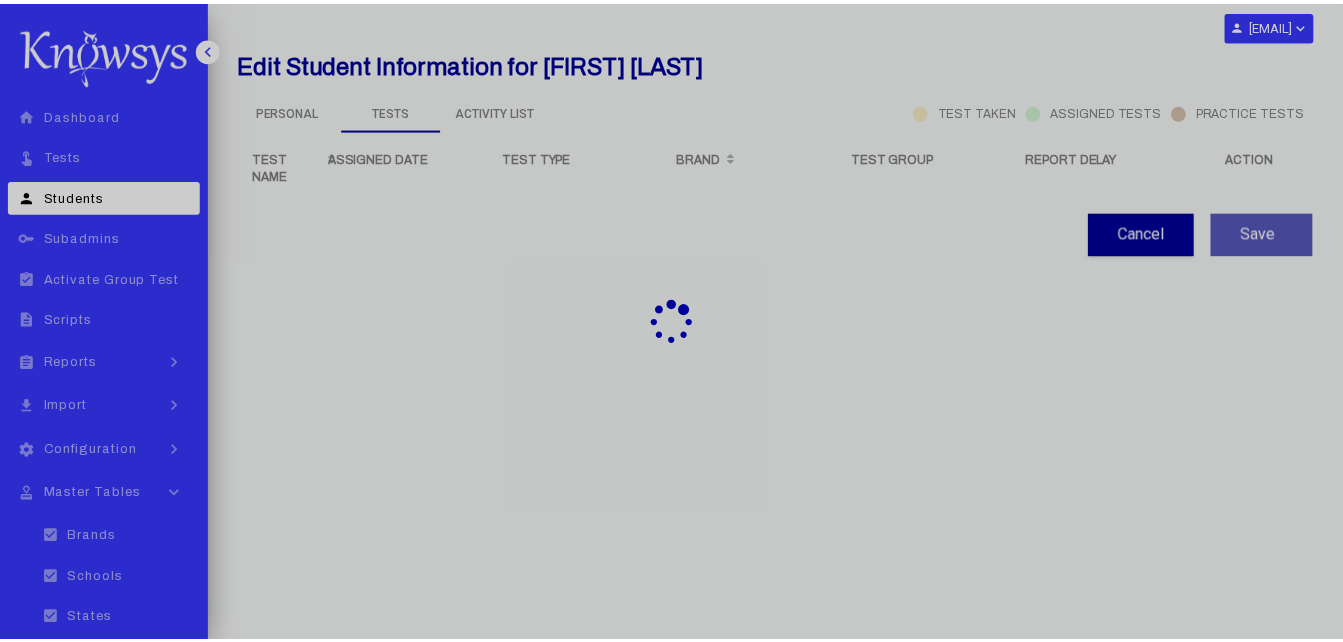scroll, scrollTop: 0, scrollLeft: 0, axis: both 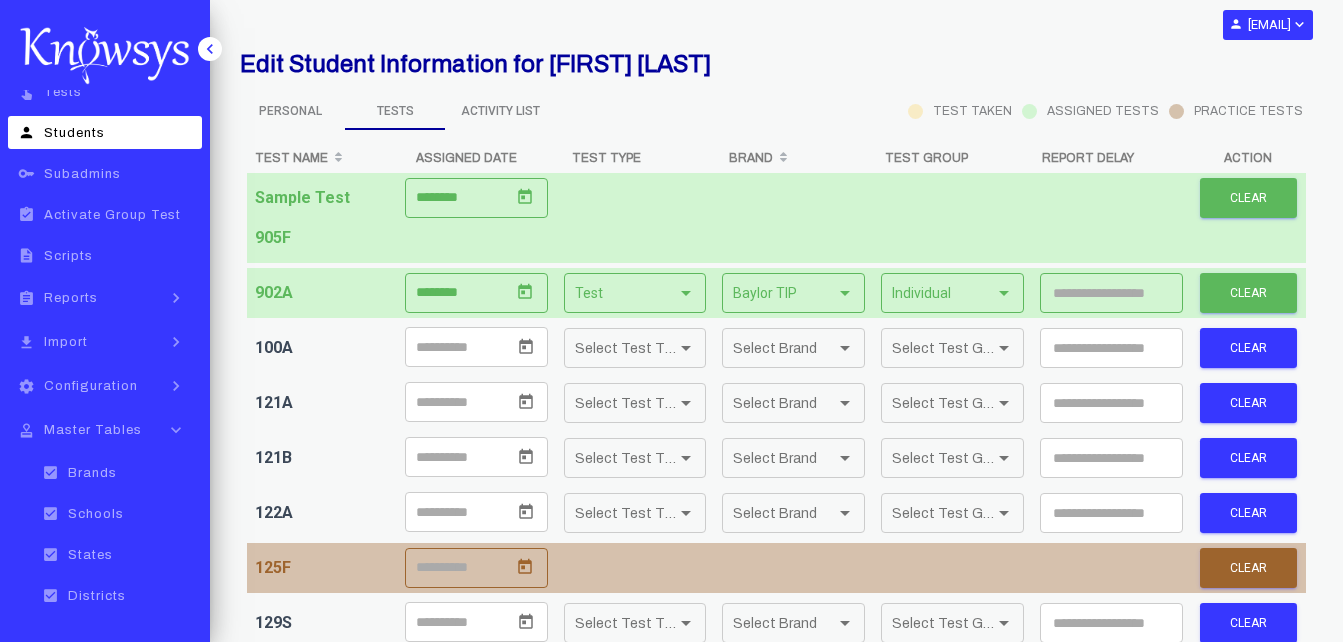 click on "Activity List" at bounding box center (290, 111) 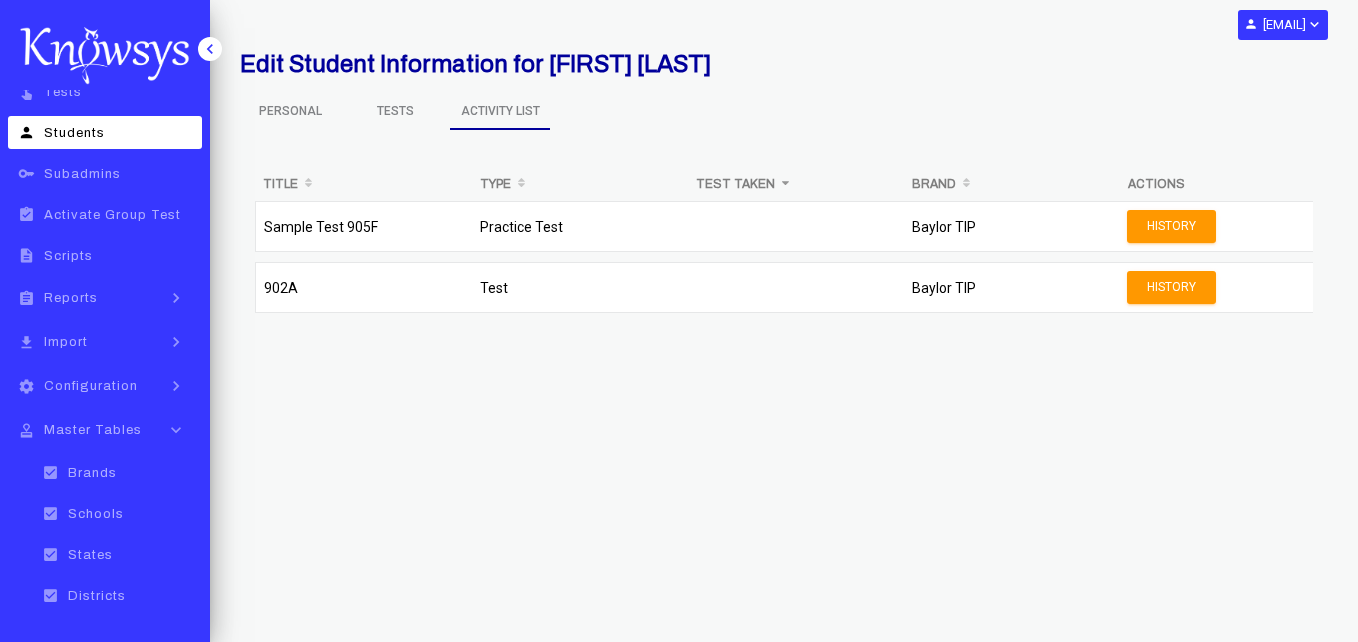 click on "Tests" at bounding box center (290, 111) 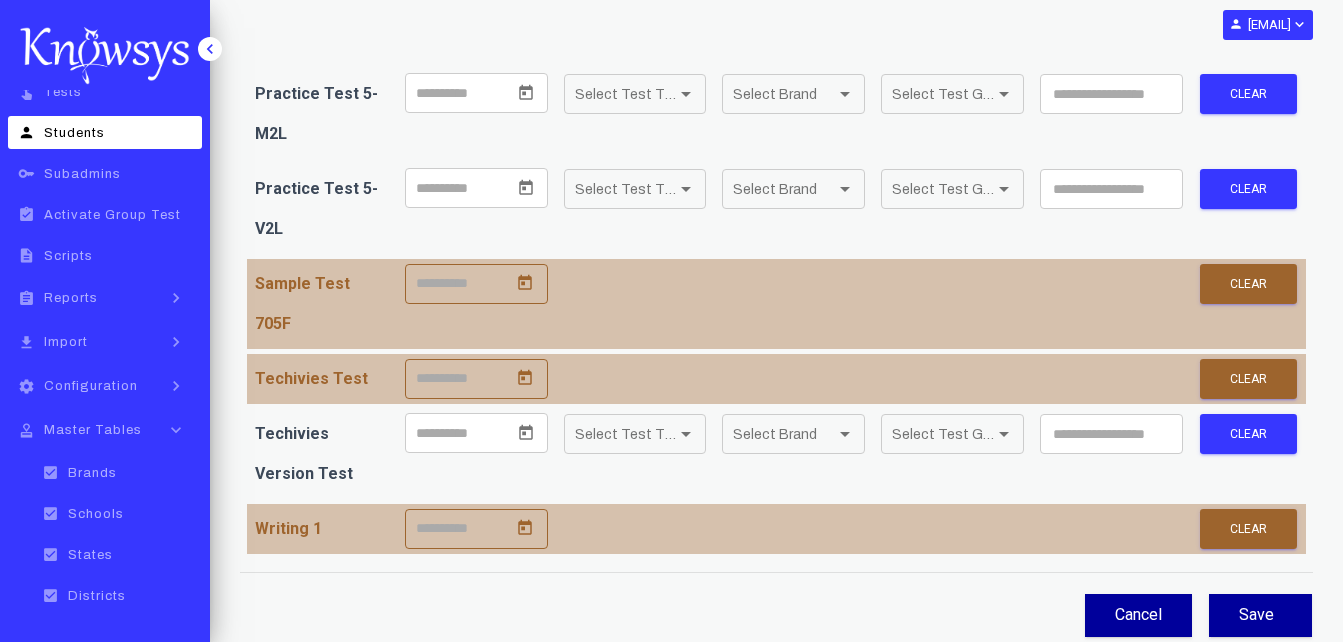 scroll, scrollTop: 4560, scrollLeft: 0, axis: vertical 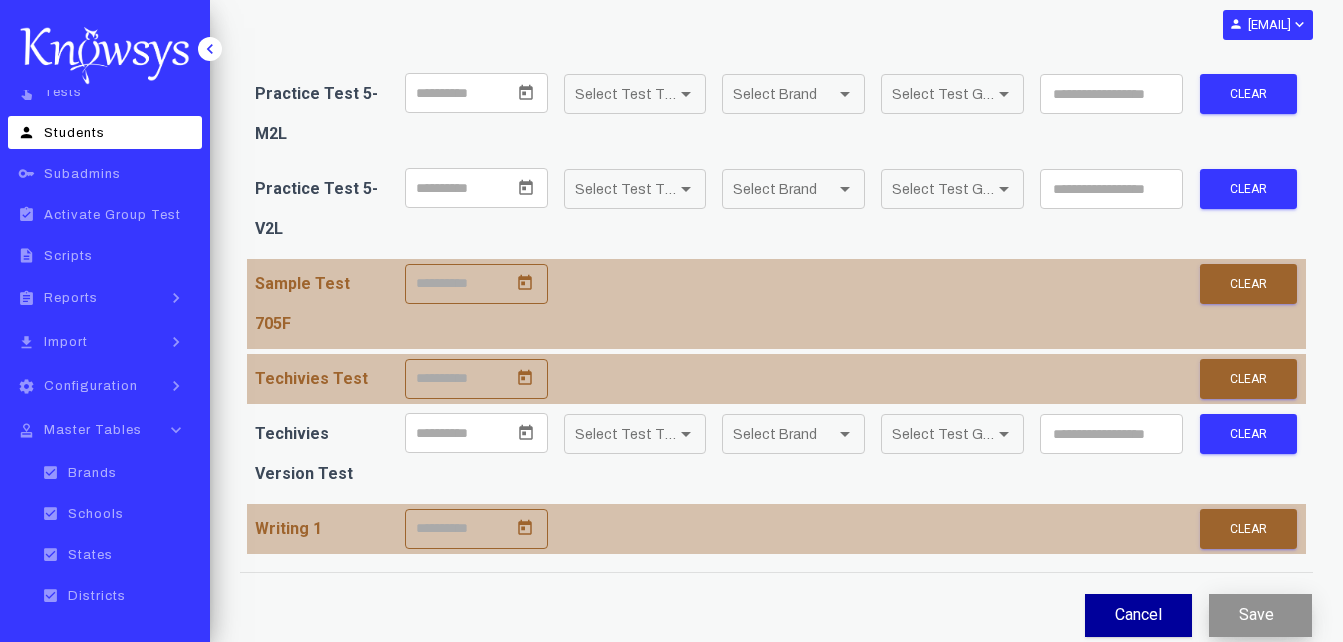 click on "Save" at bounding box center (1260, 615) 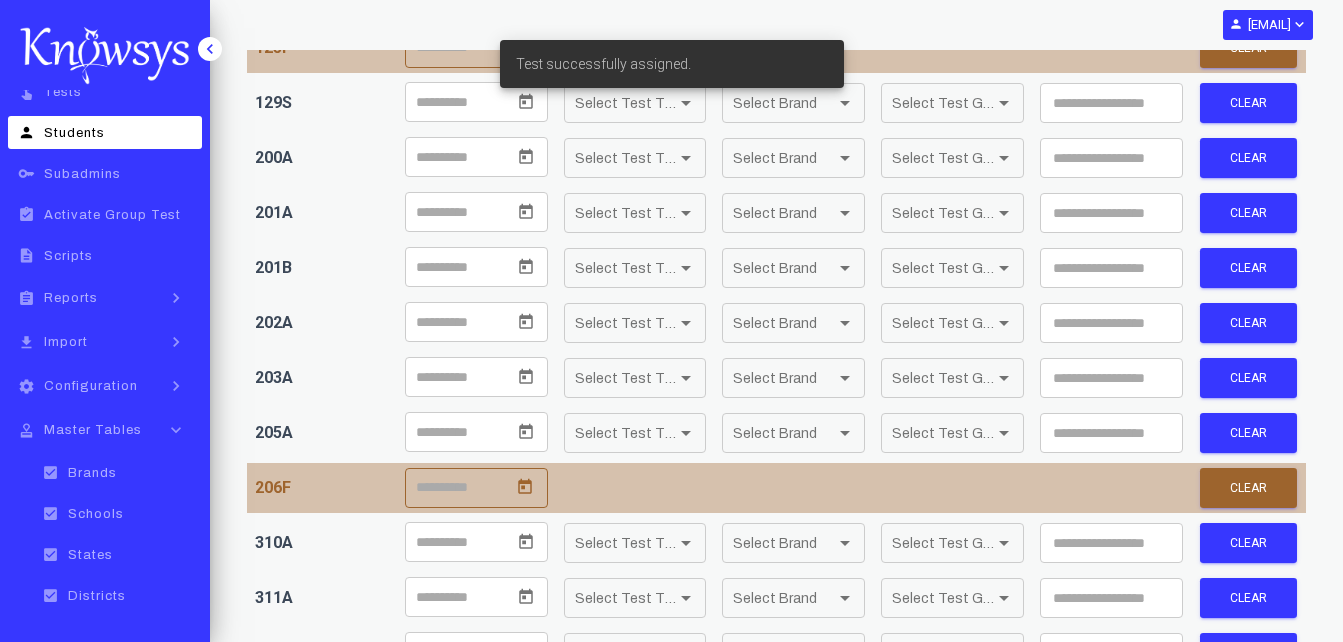 scroll, scrollTop: 0, scrollLeft: 0, axis: both 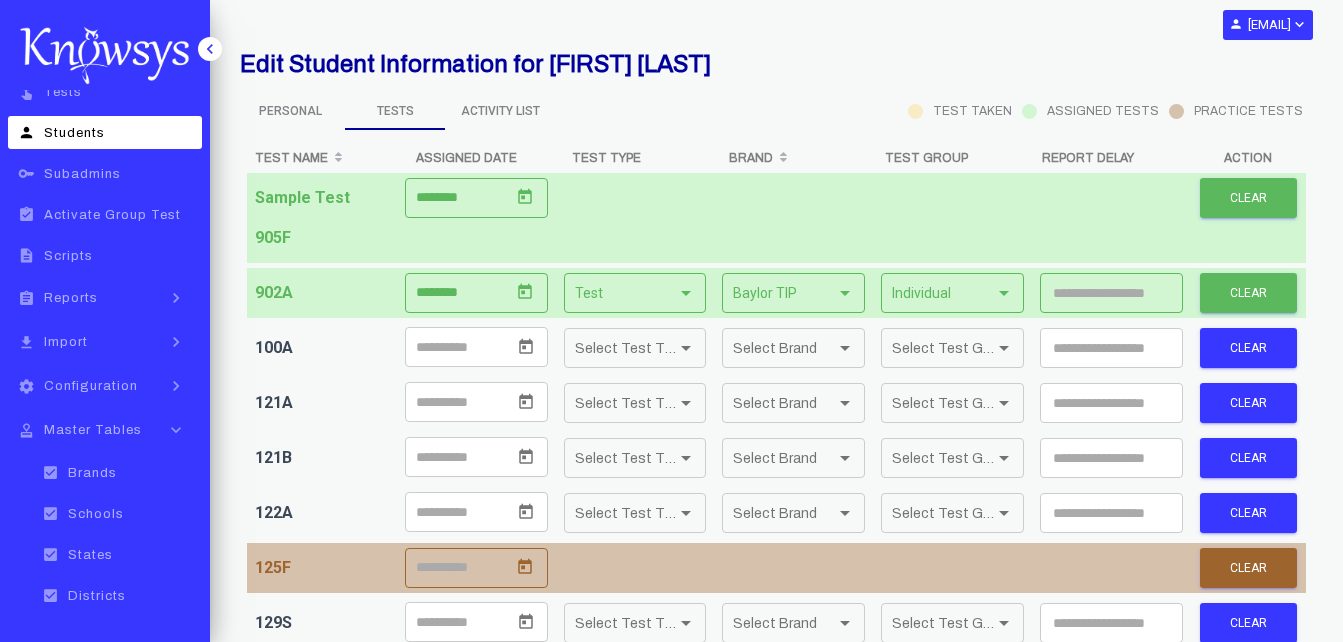click on "Personal" at bounding box center [290, 111] 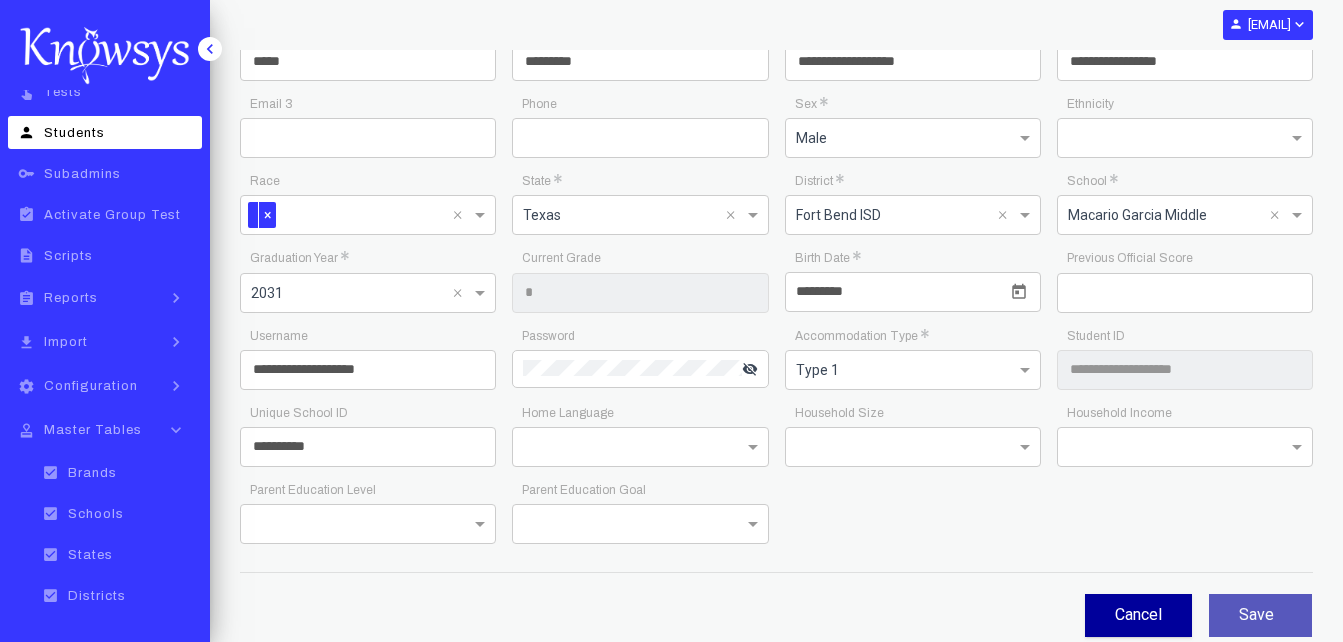 scroll, scrollTop: 0, scrollLeft: 0, axis: both 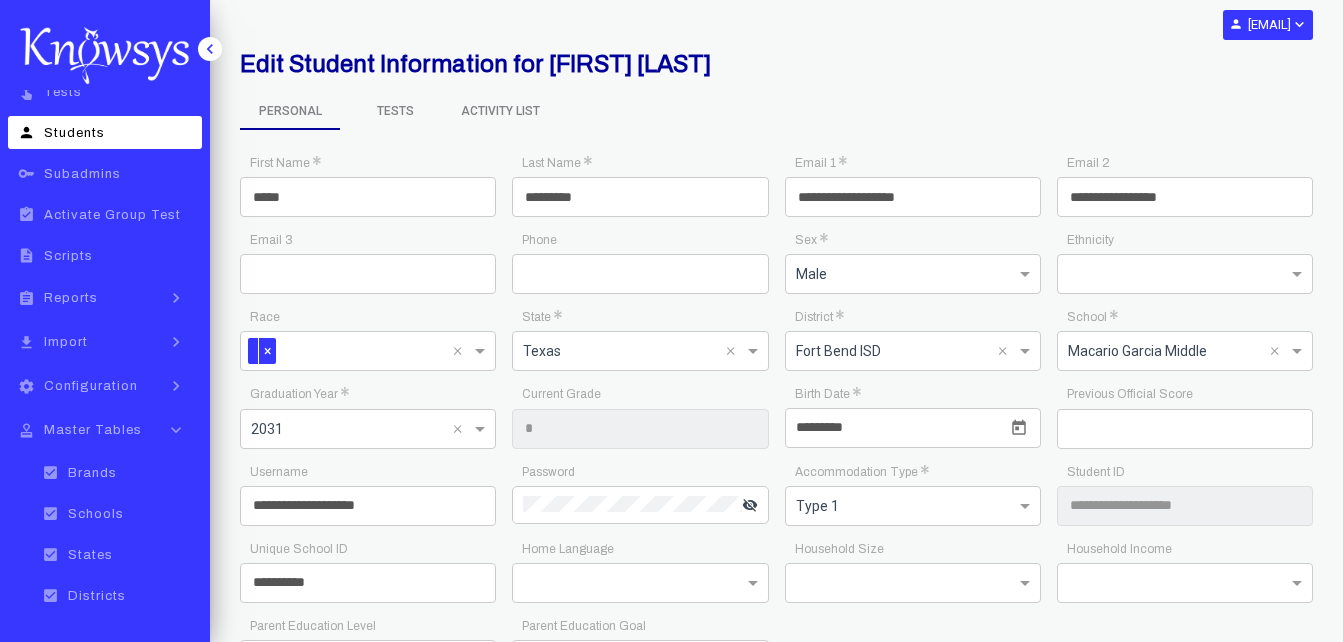 click on "Tests" at bounding box center [290, 112] 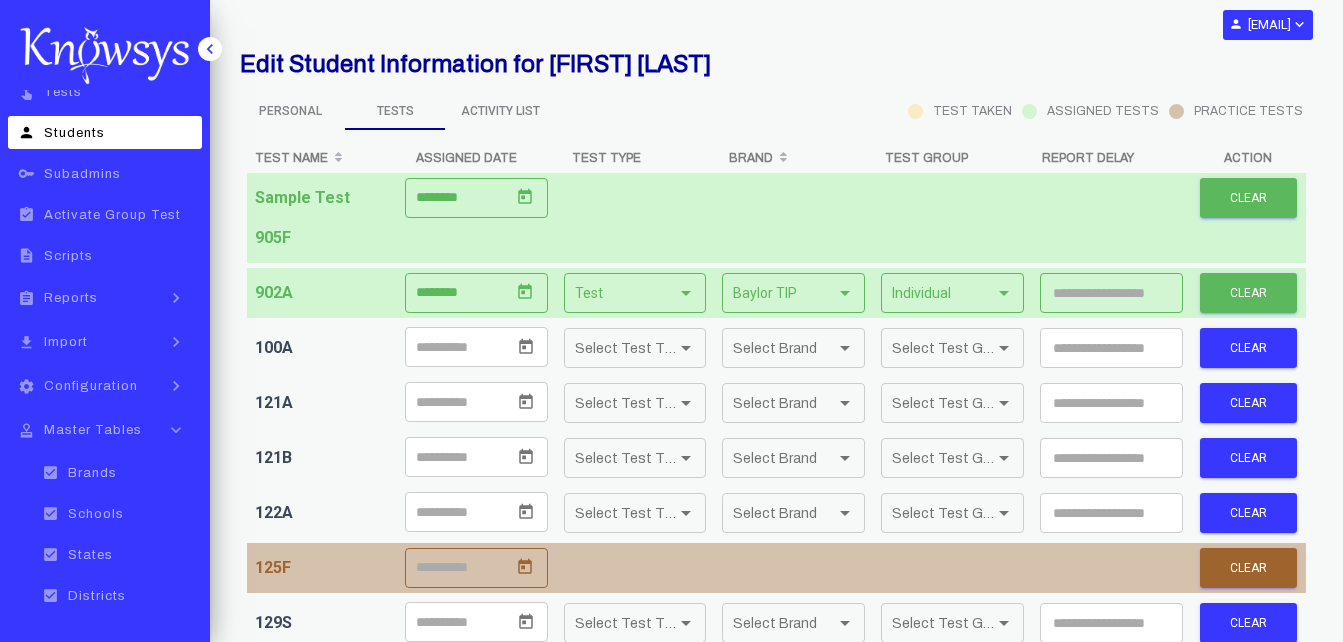 click on "person Students" at bounding box center [105, 132] 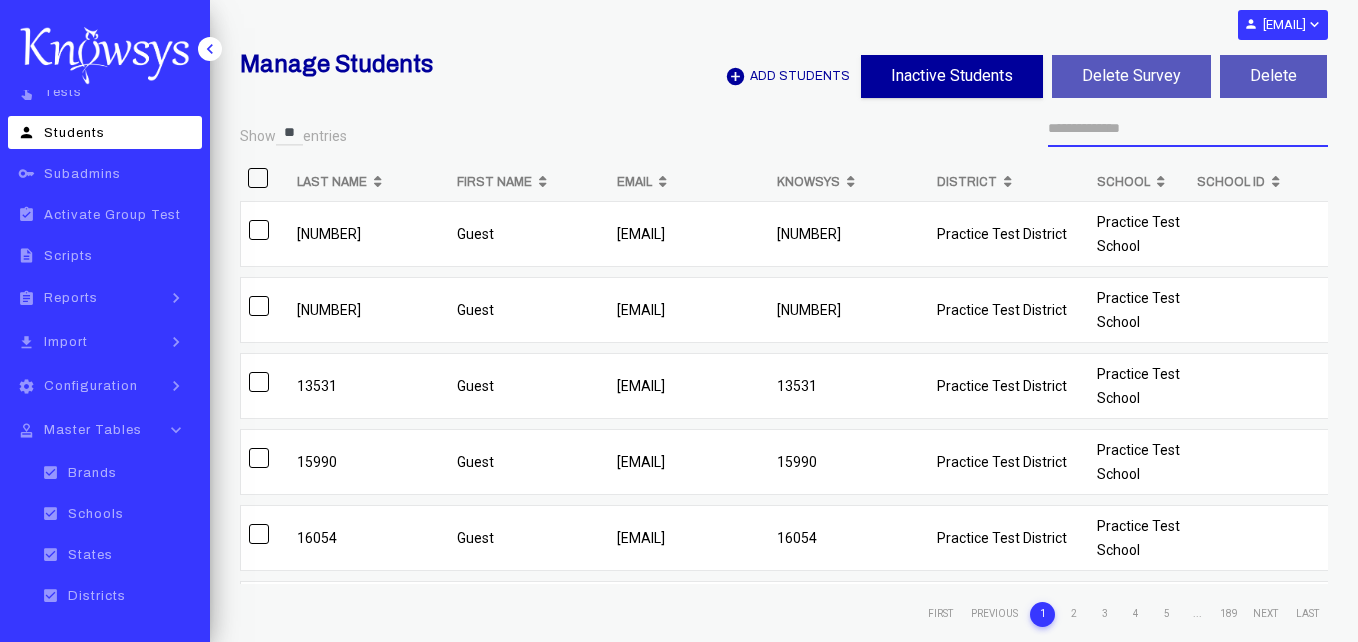 click at bounding box center (1188, 129) 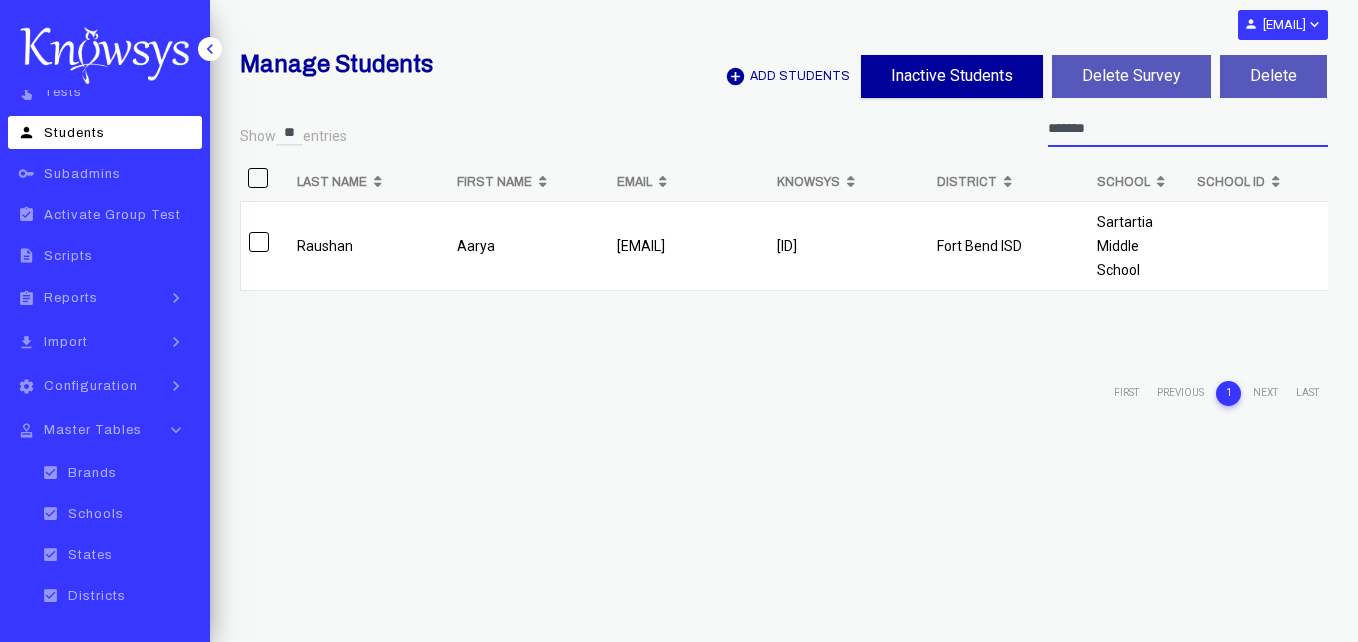 type on "*******" 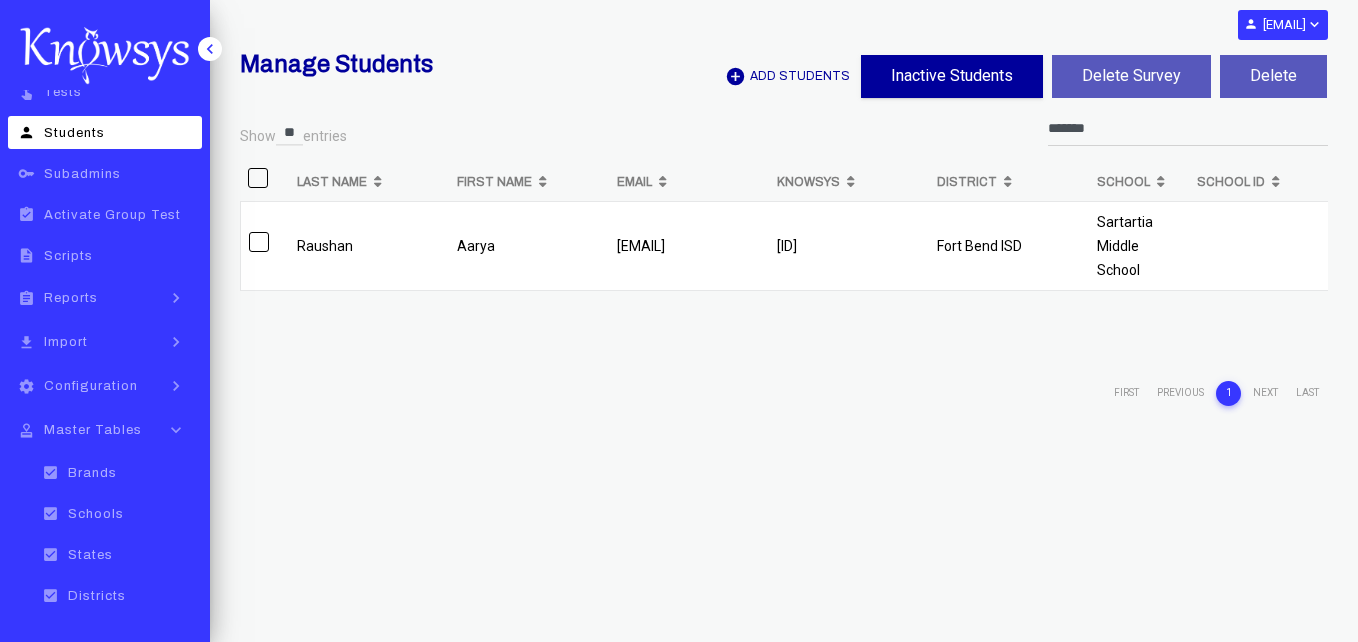 click on "[EMAIL]" at bounding box center [369, 246] 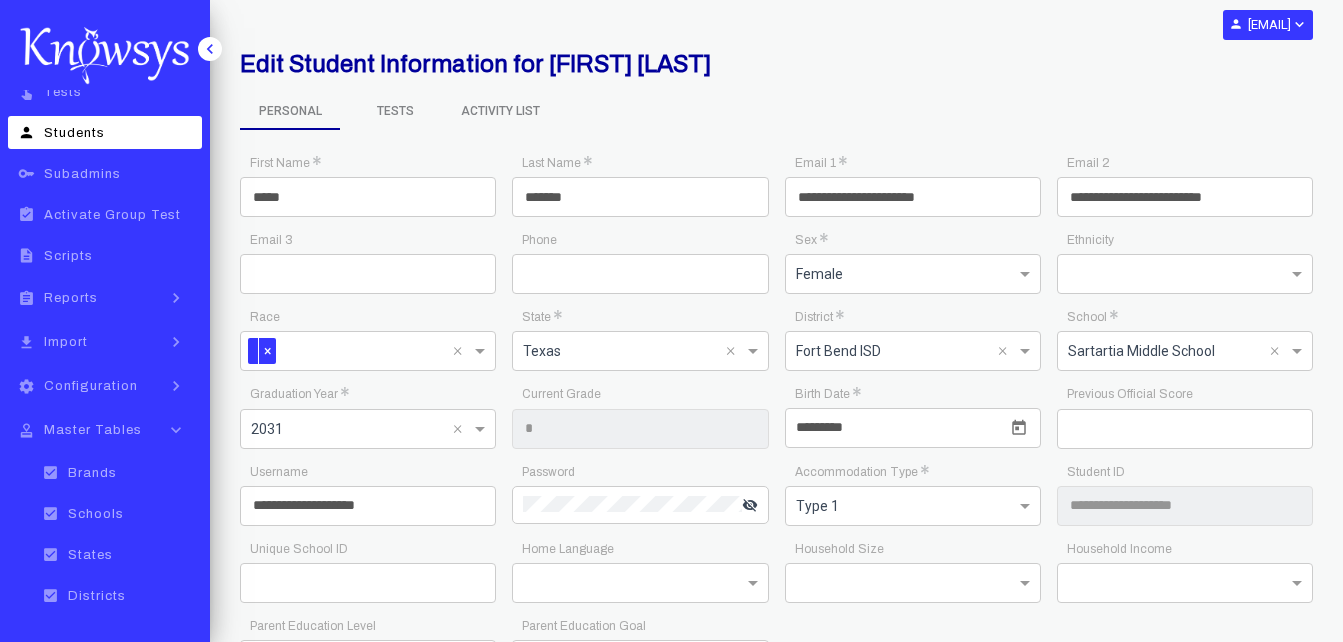 click on "Tests" at bounding box center (290, 112) 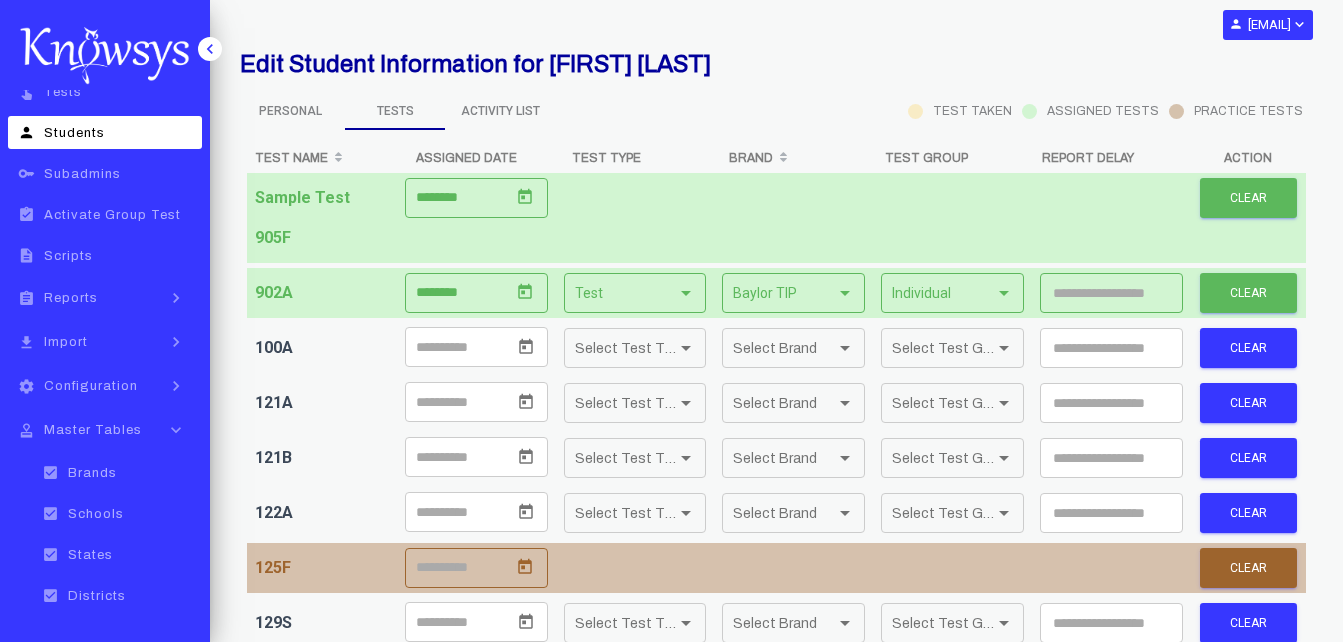 click on "Personal" at bounding box center [290, 111] 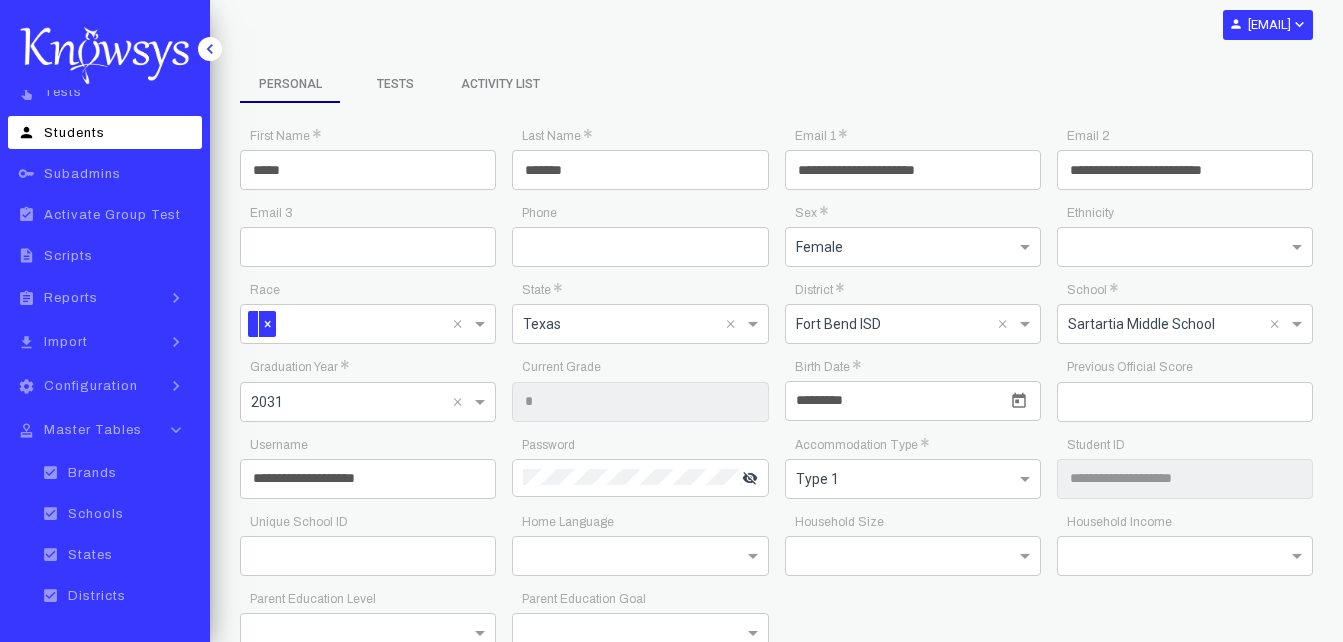 scroll, scrollTop: 26, scrollLeft: 0, axis: vertical 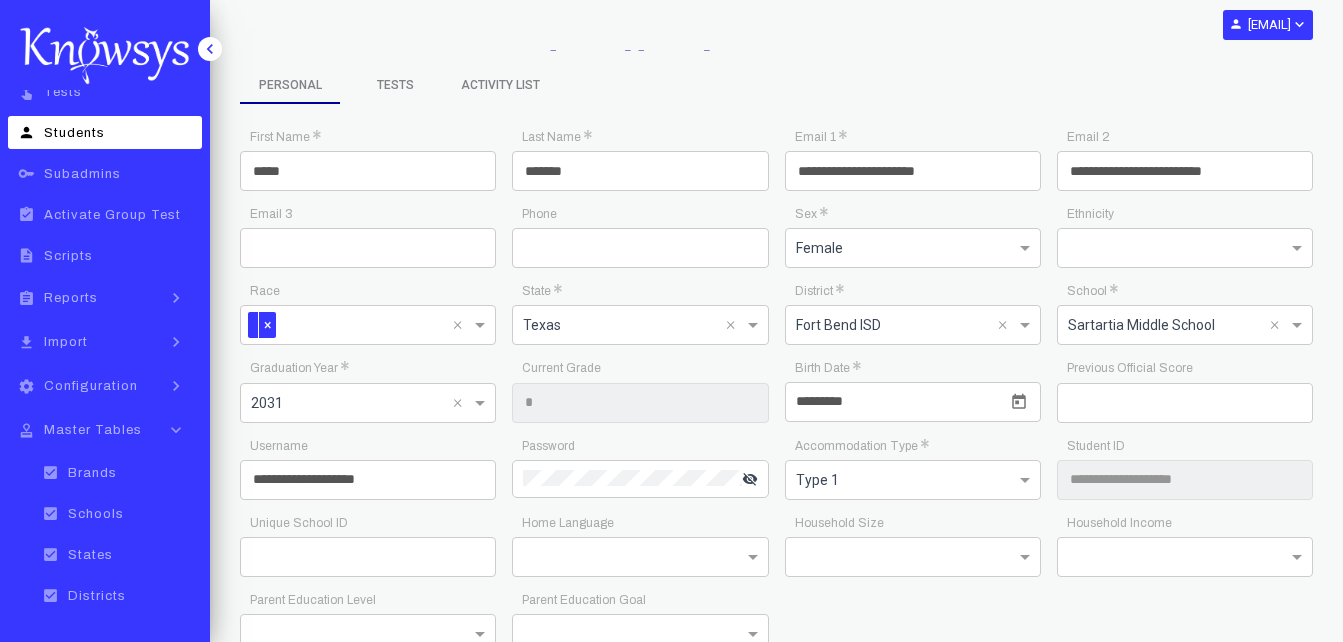 click on "Tests" at bounding box center (290, 86) 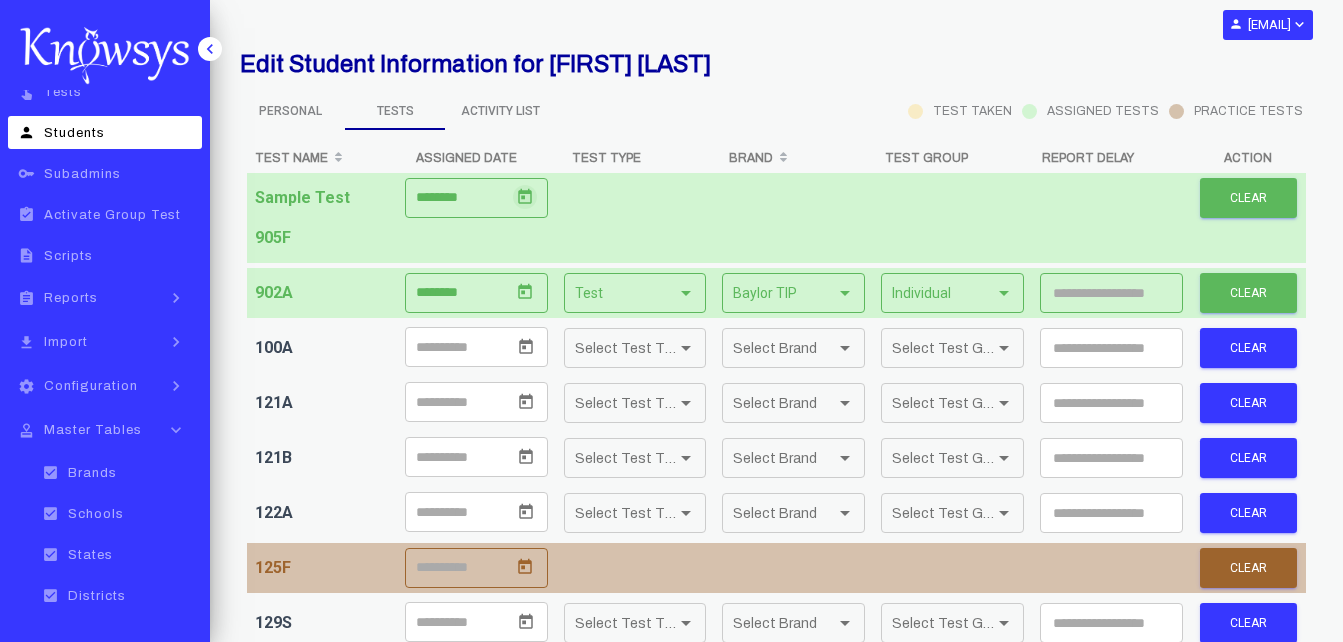 click at bounding box center (525, 196) 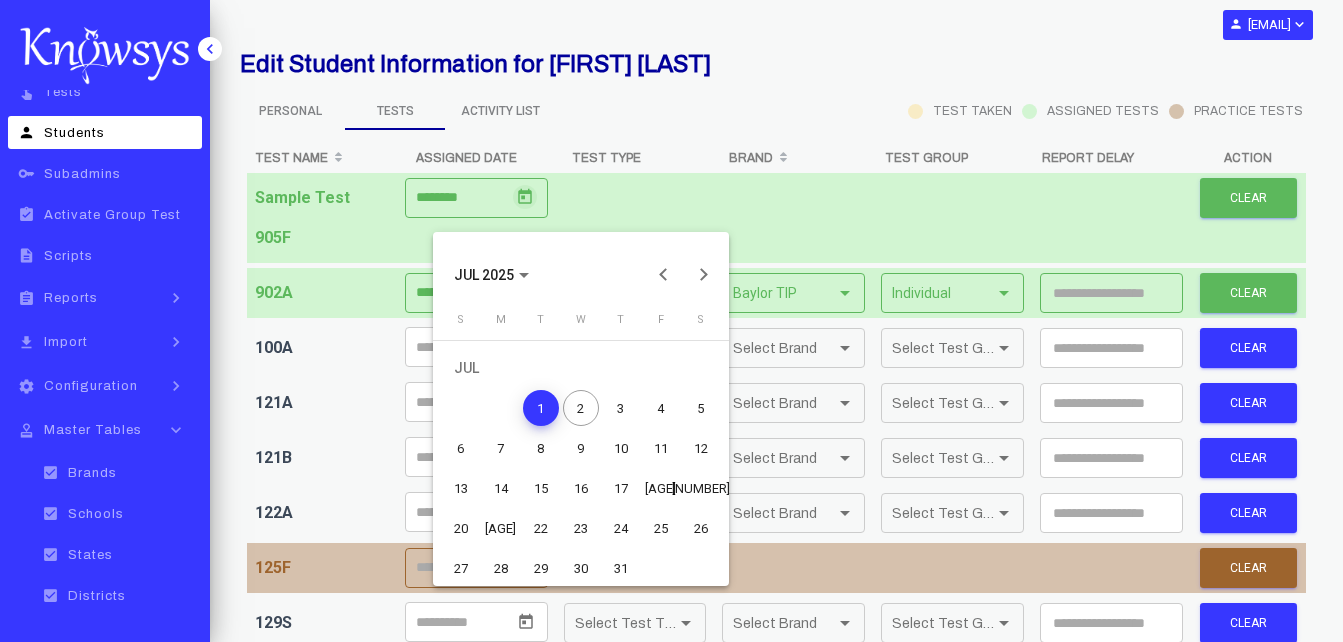 click at bounding box center [671, 321] 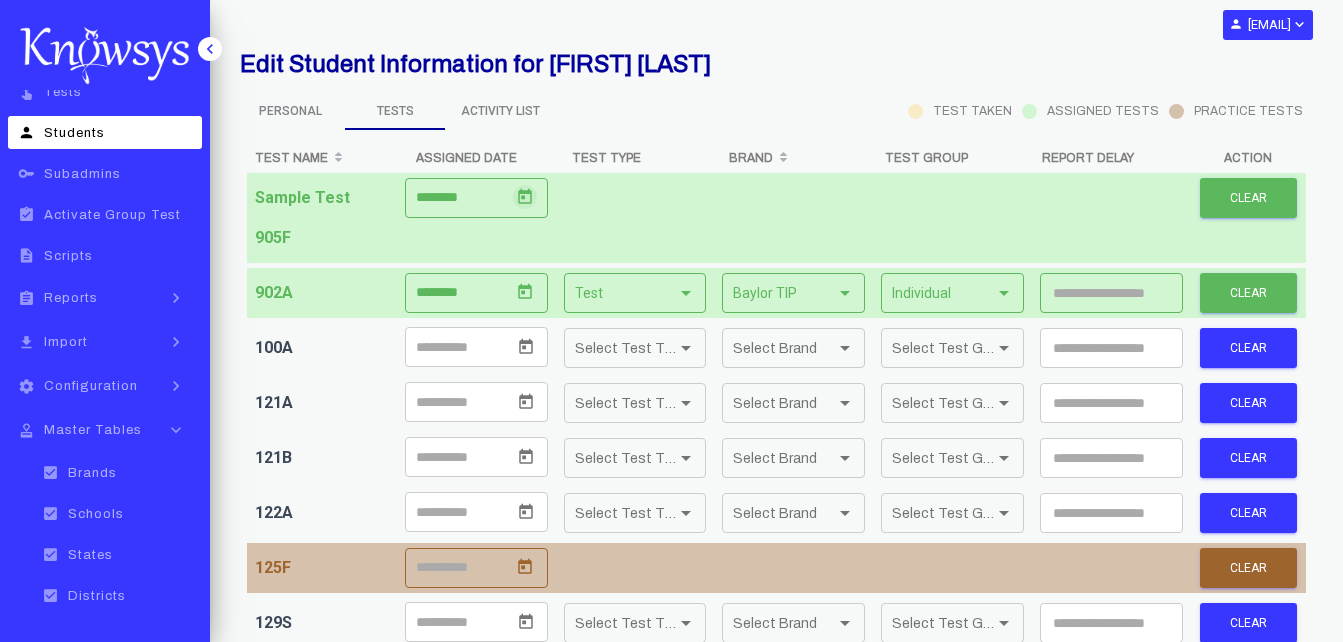 click on "person Students" at bounding box center (105, 132) 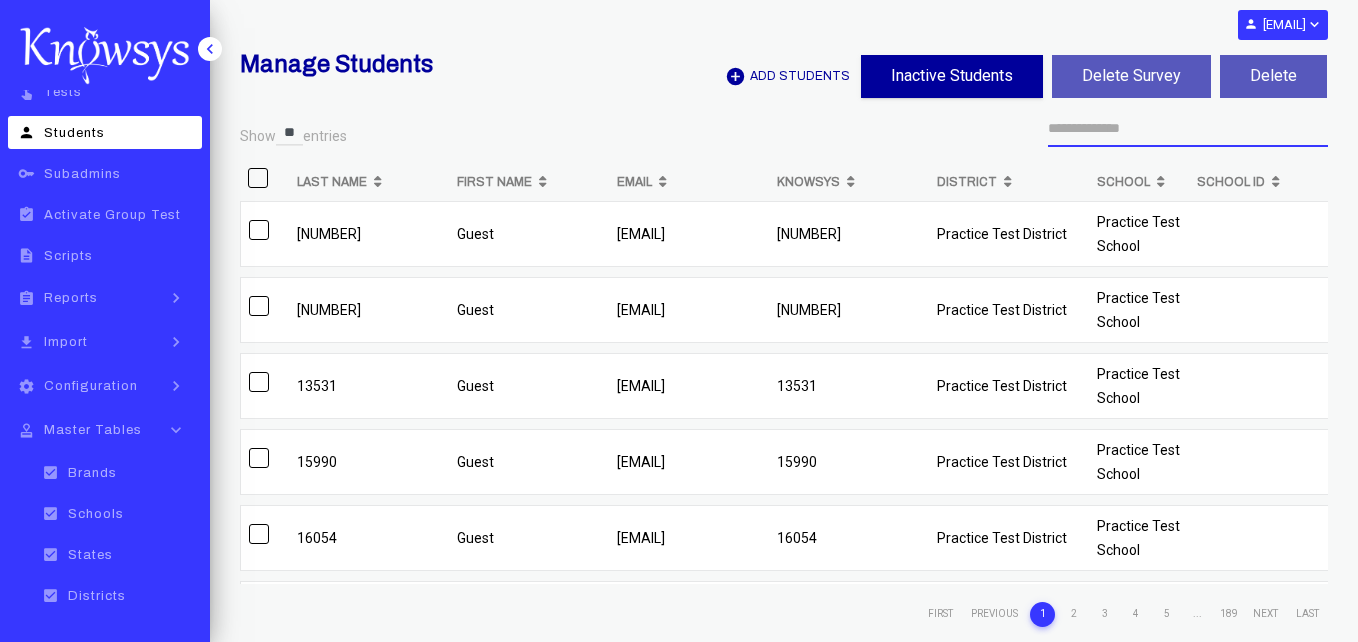 click at bounding box center [1188, 129] 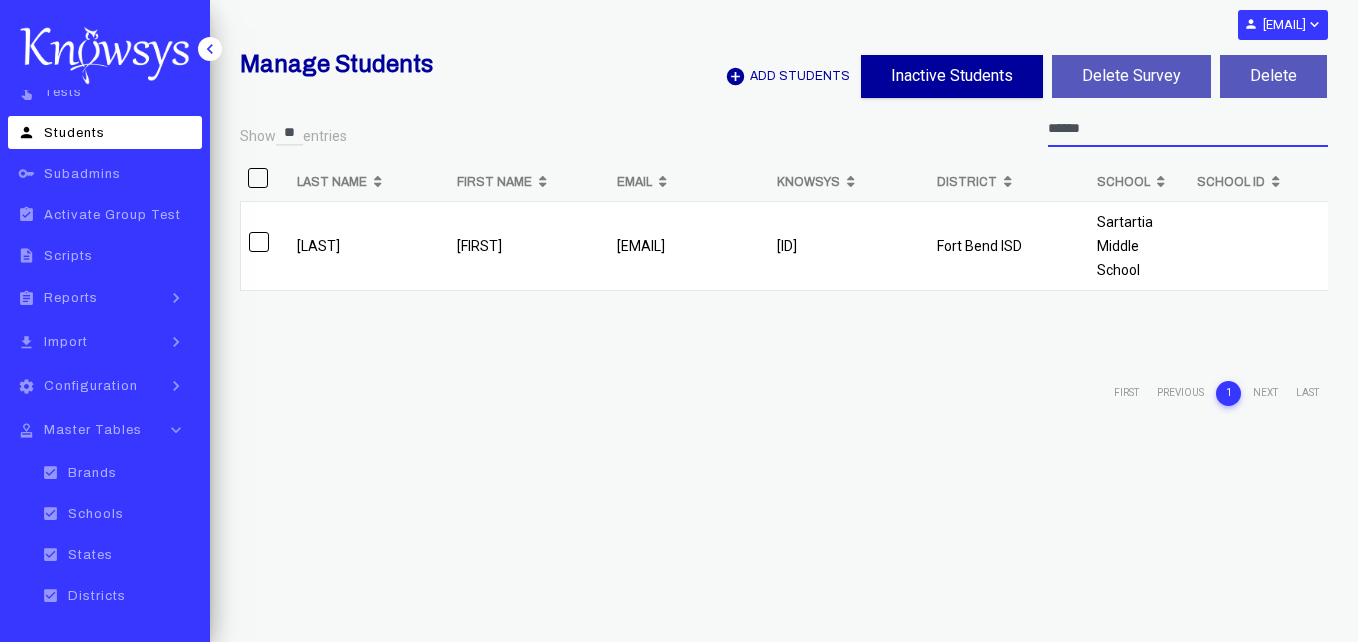 type on "******" 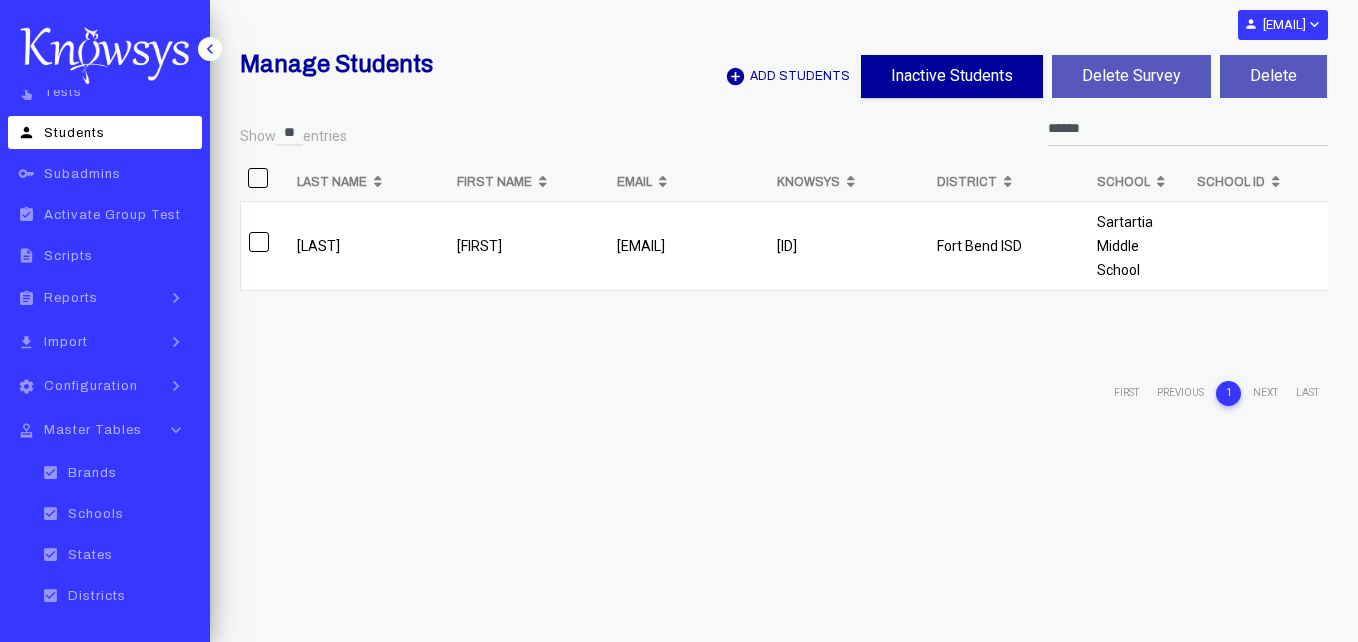 click on "[FIRST]" at bounding box center [369, 246] 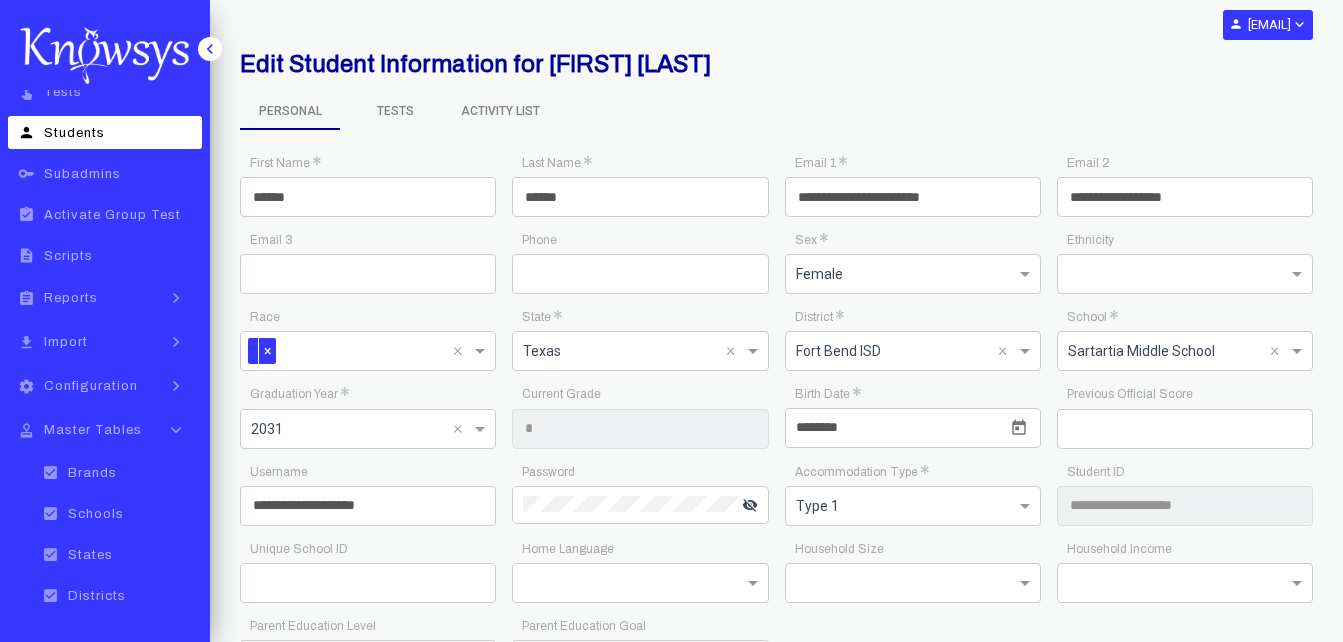 click on "Tests" at bounding box center [290, 112] 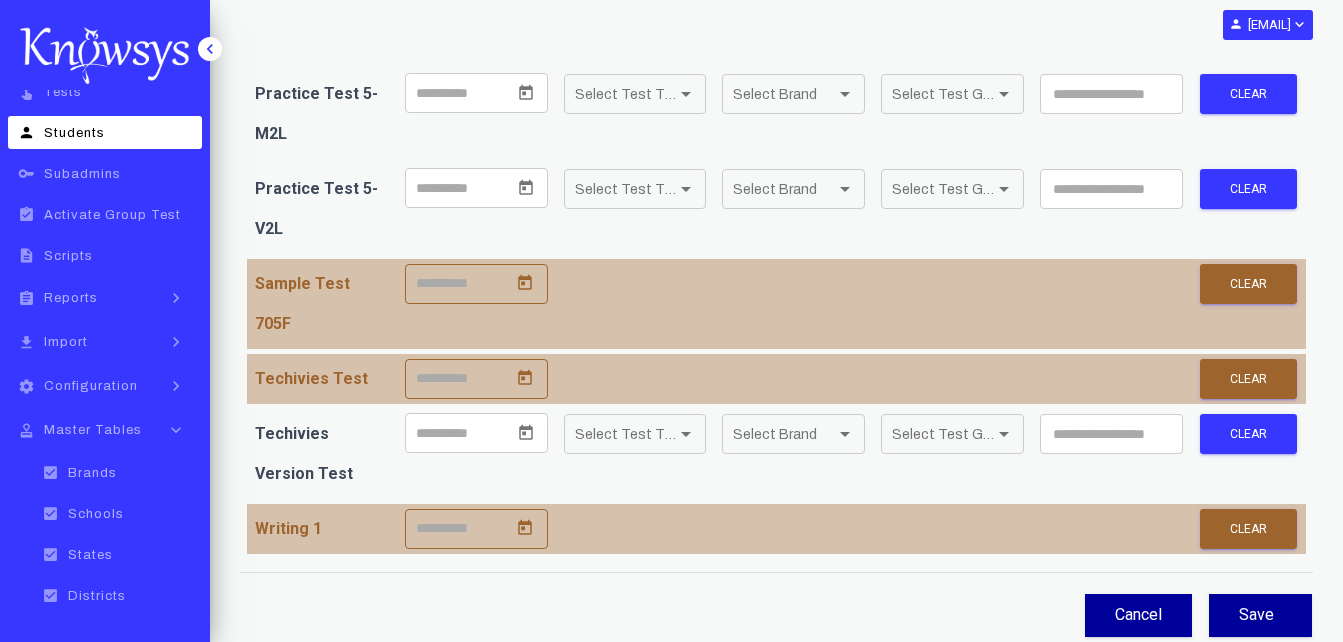 scroll, scrollTop: 4560, scrollLeft: 0, axis: vertical 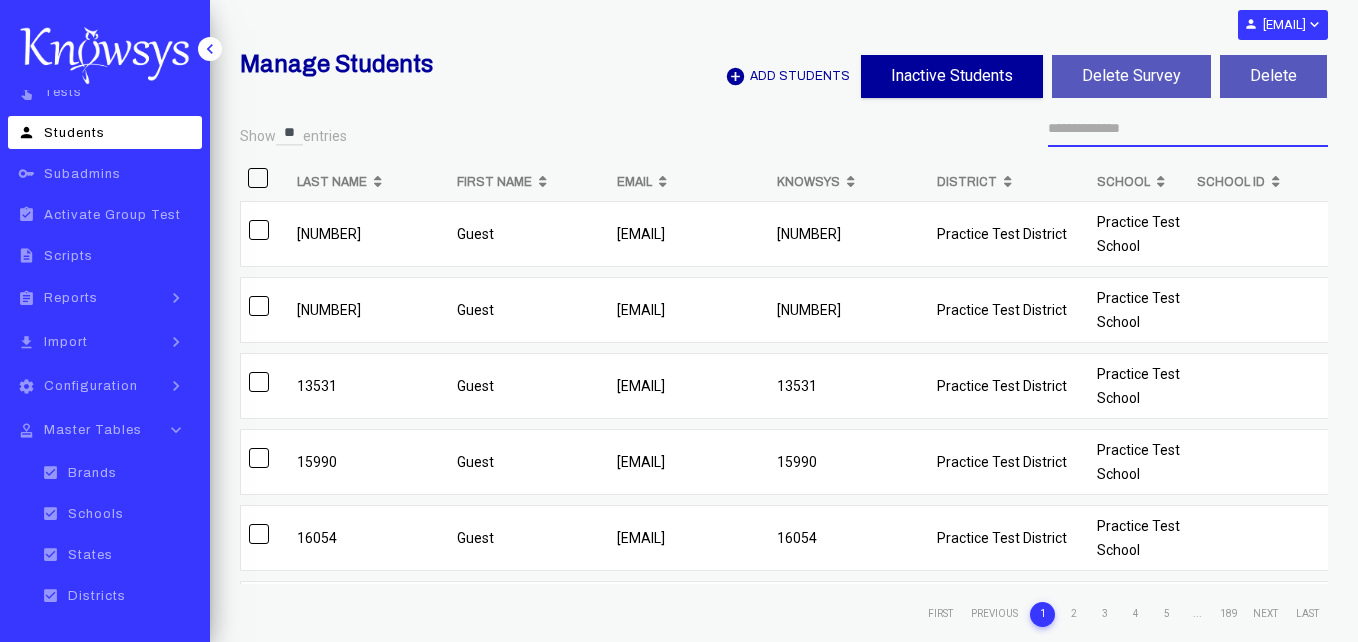 click at bounding box center (1188, 129) 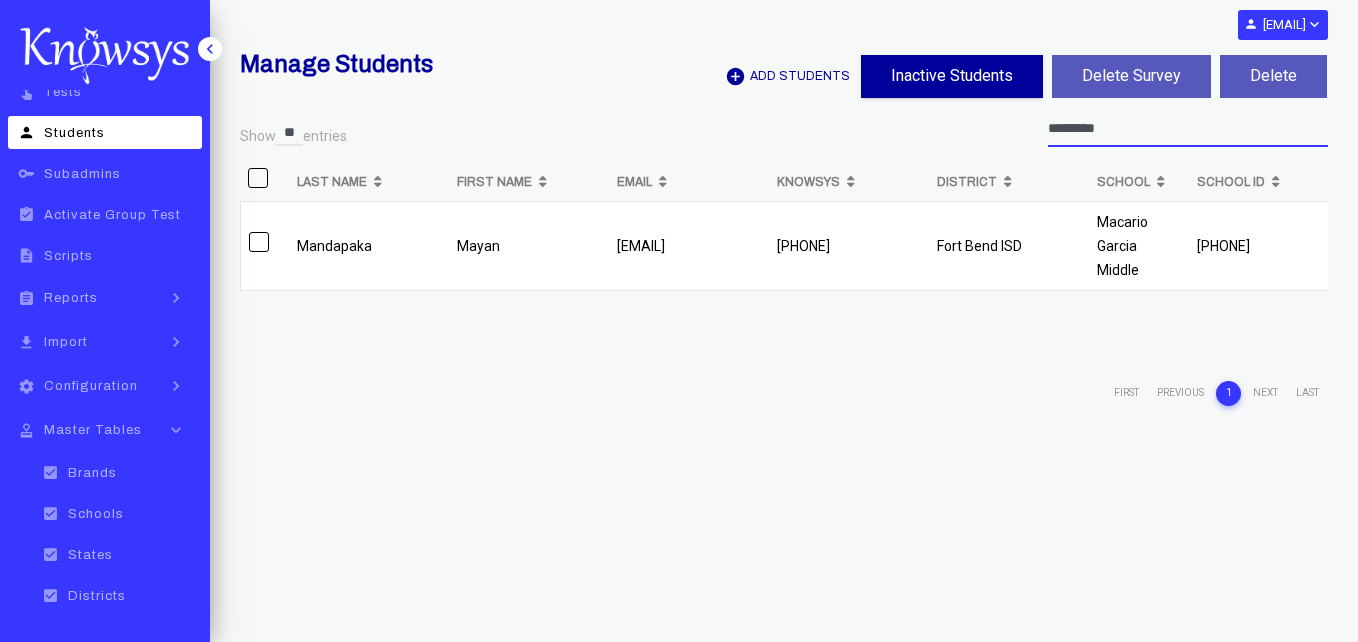 type on "*********" 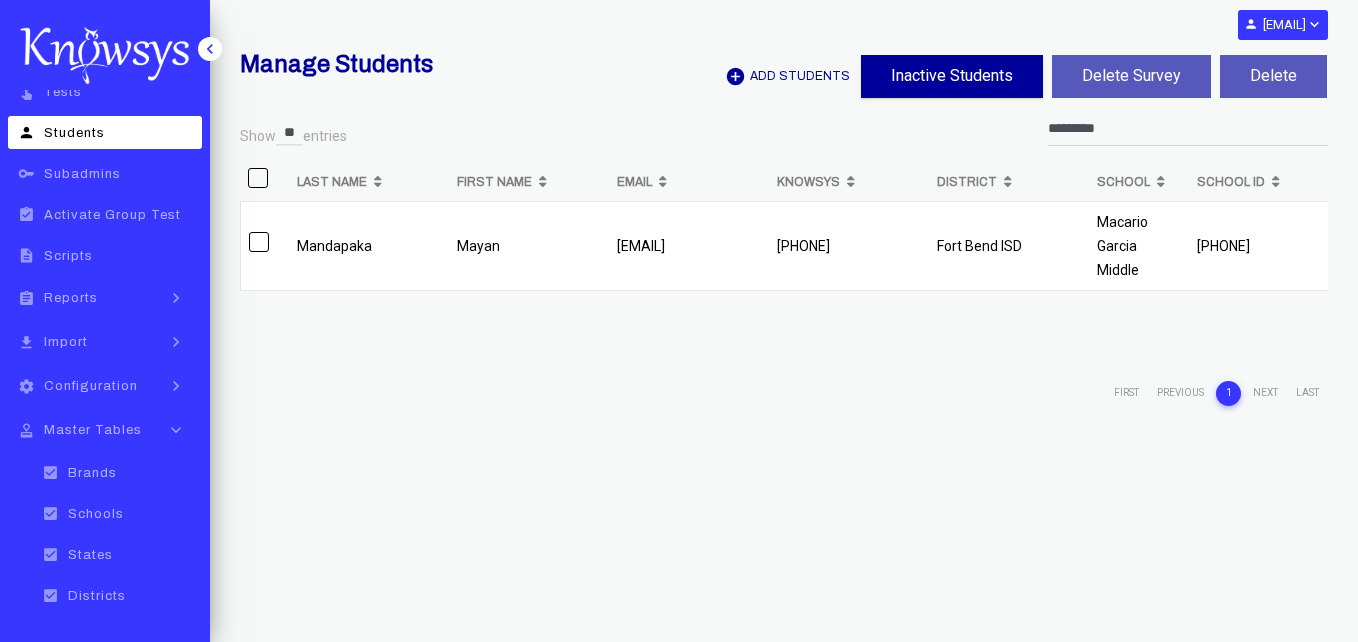 click on "[PHONE]" at bounding box center [369, 246] 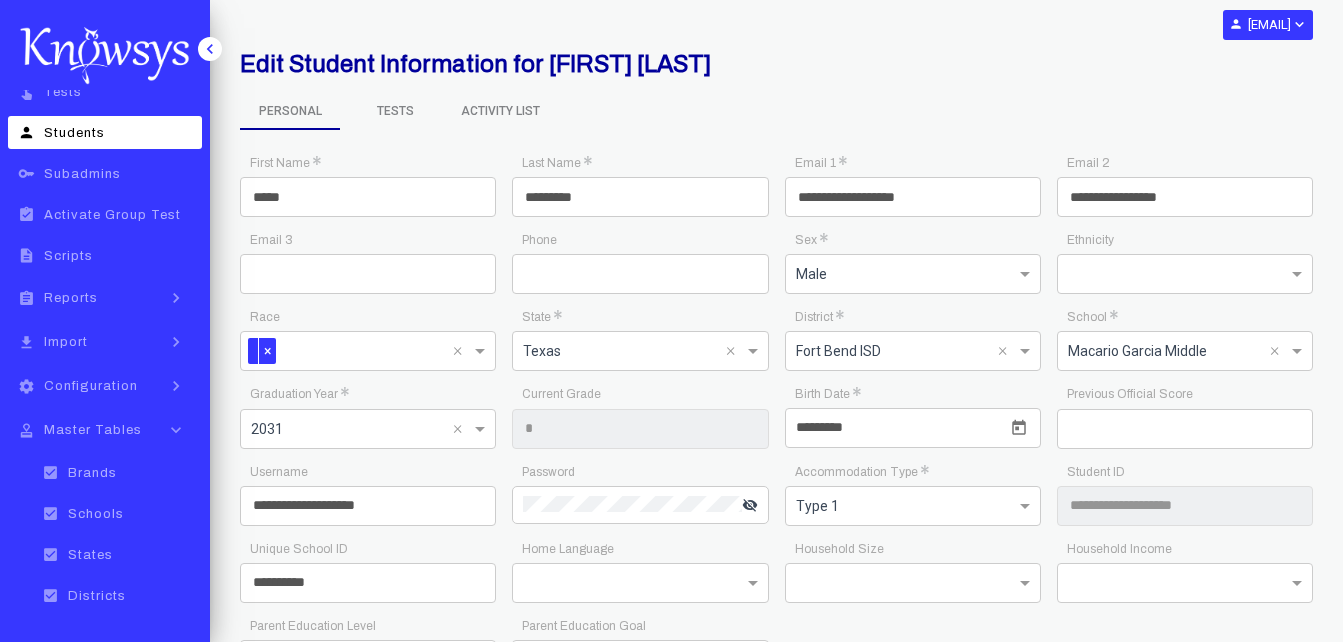 click on "Tests" at bounding box center [290, 112] 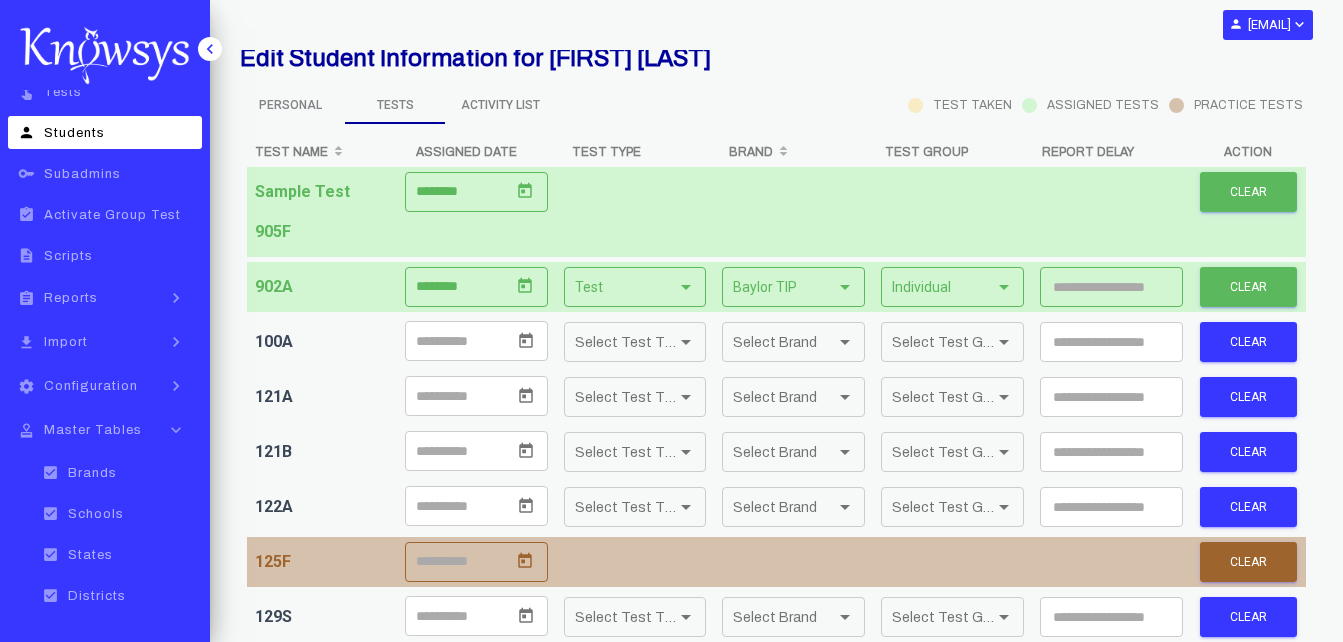 scroll, scrollTop: 0, scrollLeft: 0, axis: both 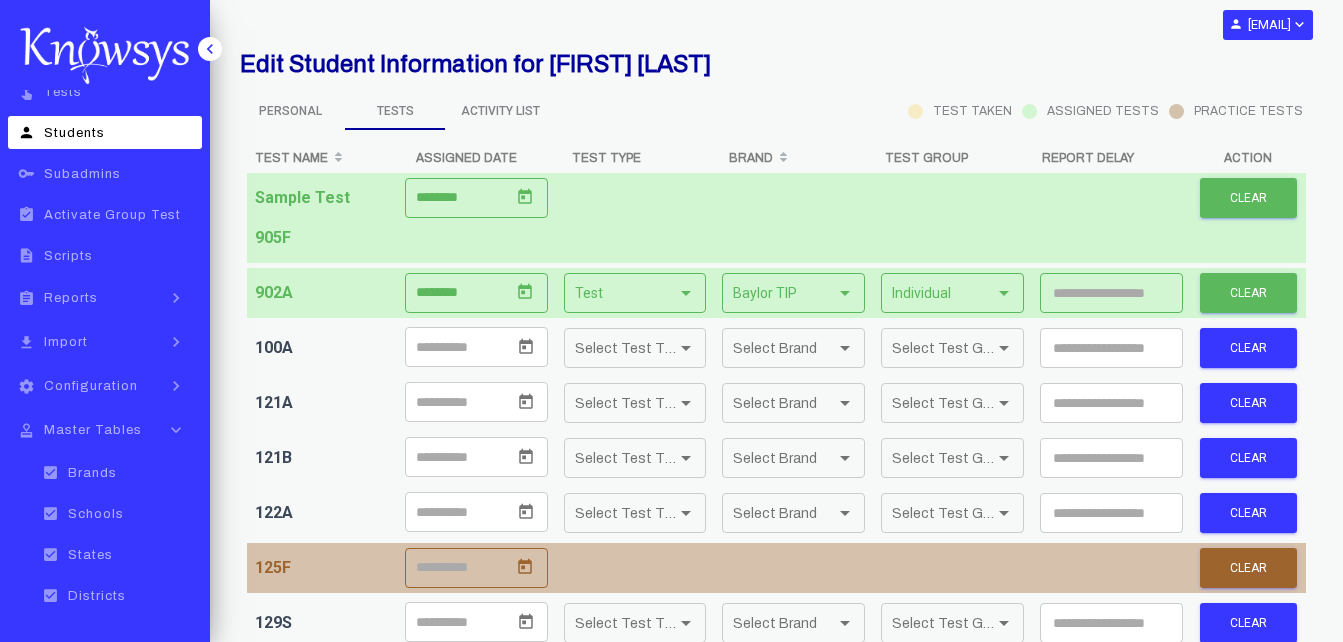 click on "Activity List" at bounding box center [290, 111] 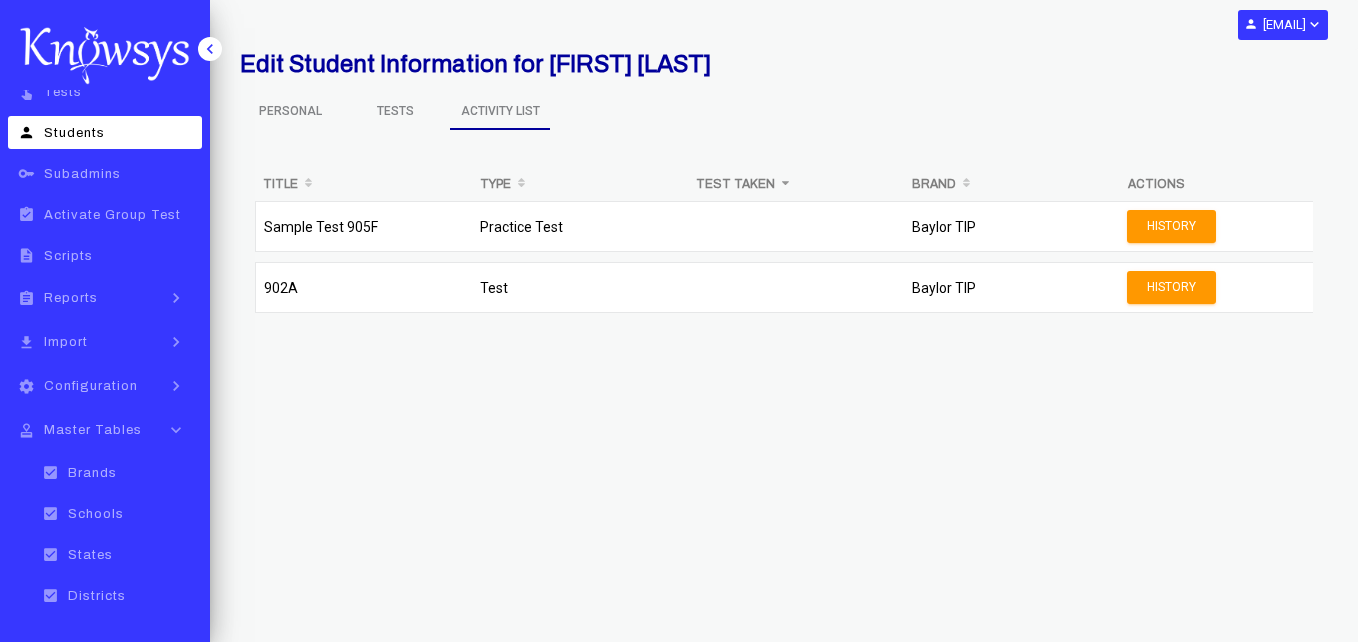 click on "Tests" at bounding box center (290, 111) 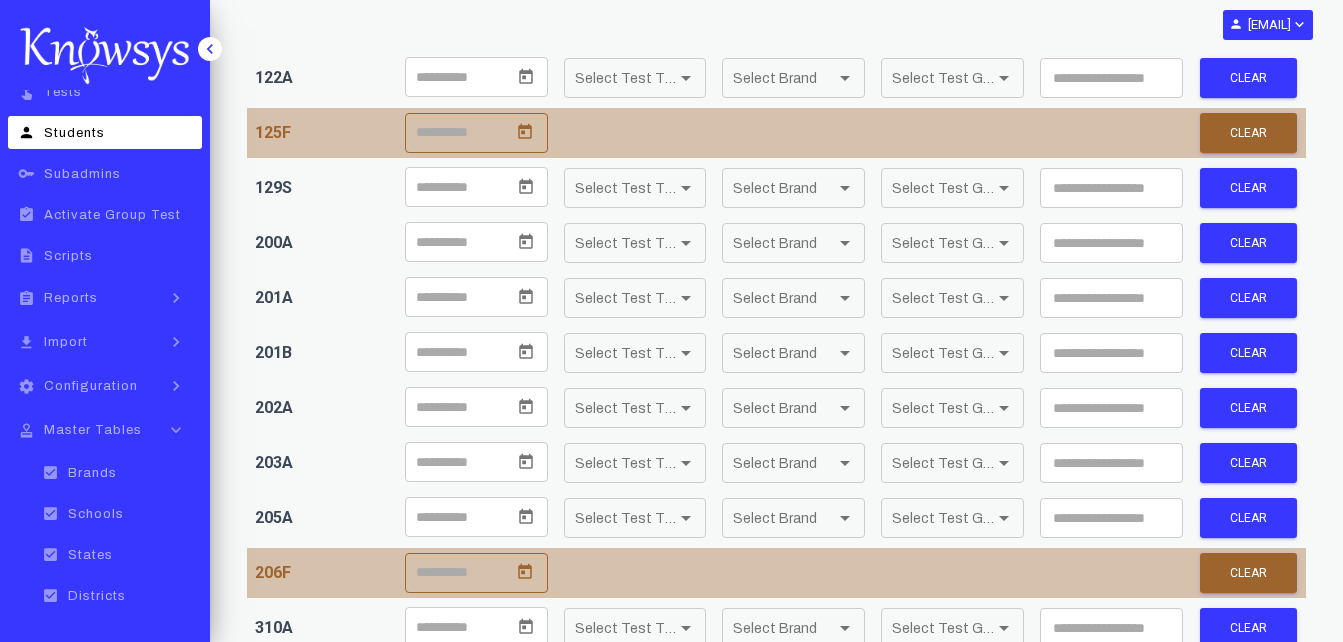 scroll, scrollTop: 0, scrollLeft: 0, axis: both 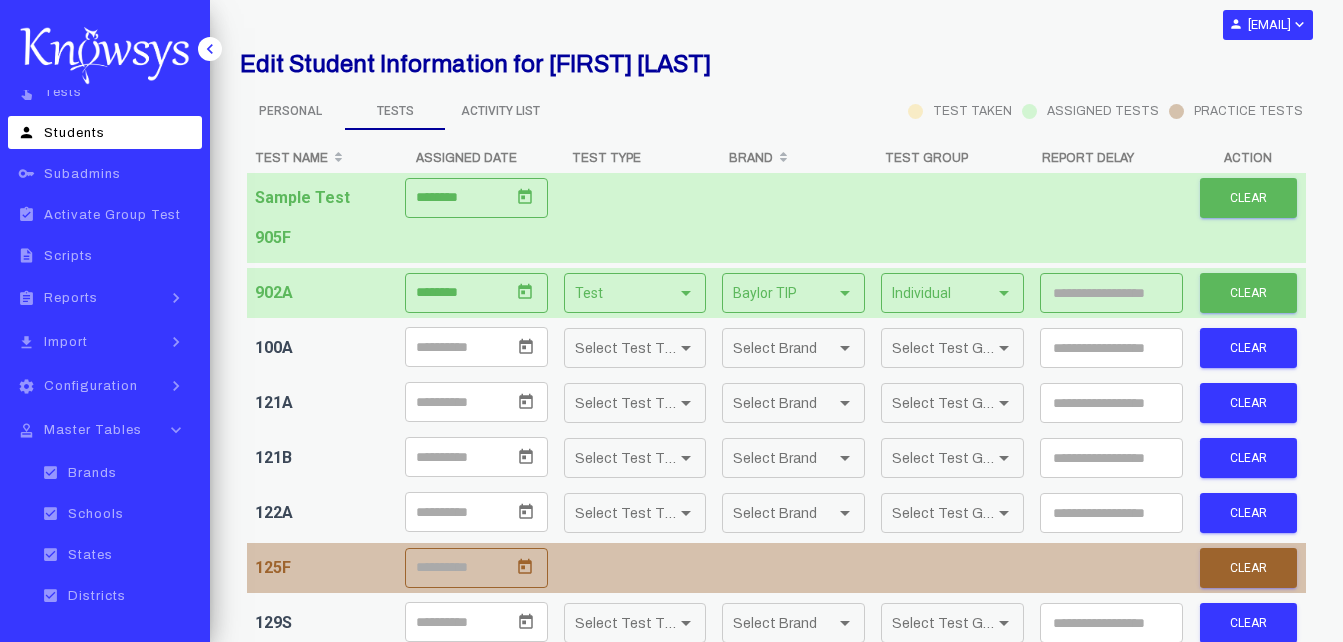 click on "Activity List" at bounding box center (290, 111) 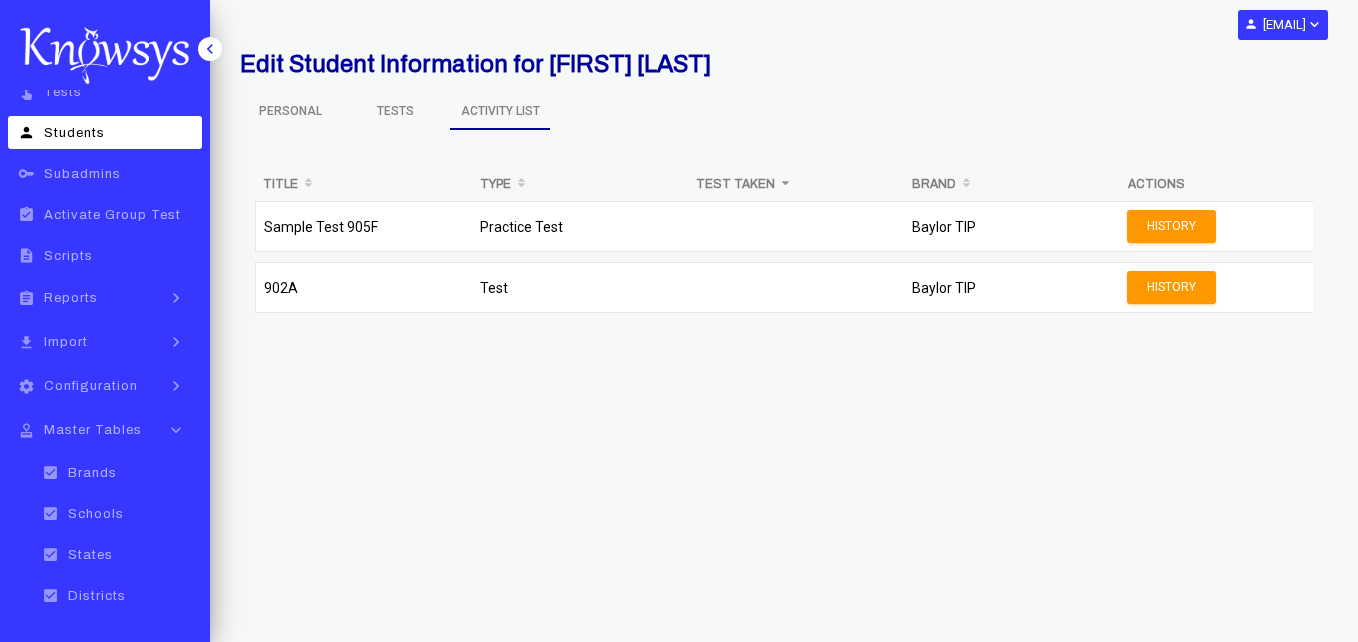click on "Personal" at bounding box center (290, 111) 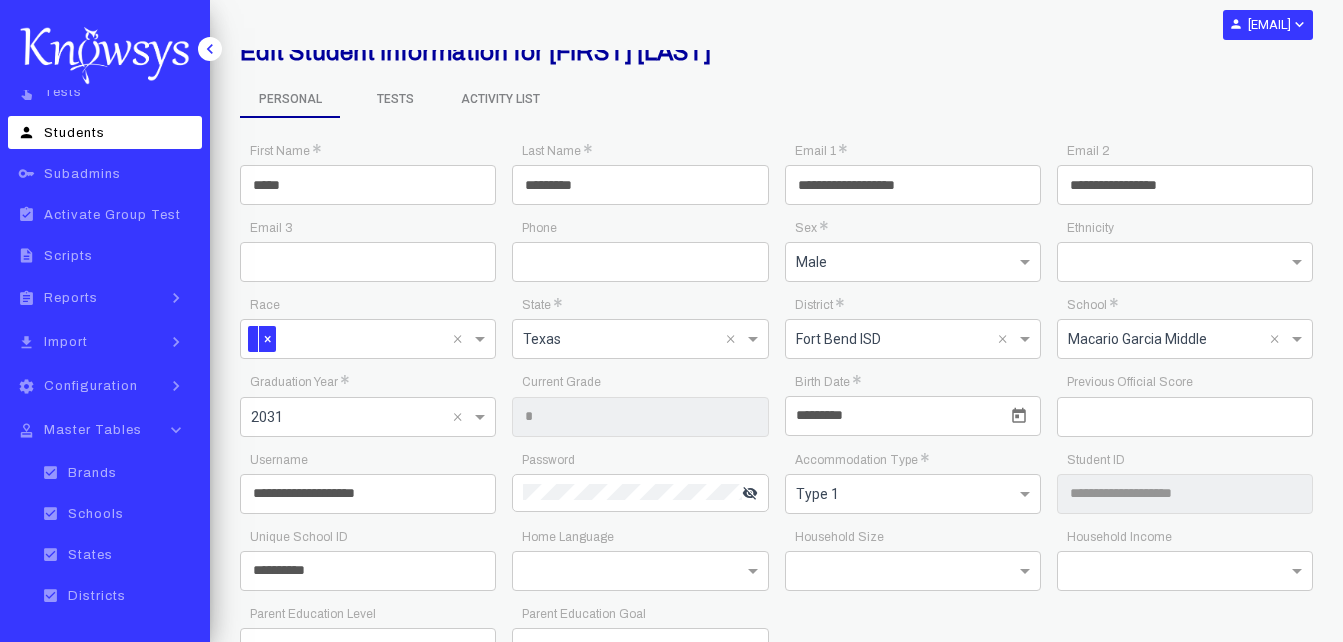 scroll, scrollTop: 0, scrollLeft: 0, axis: both 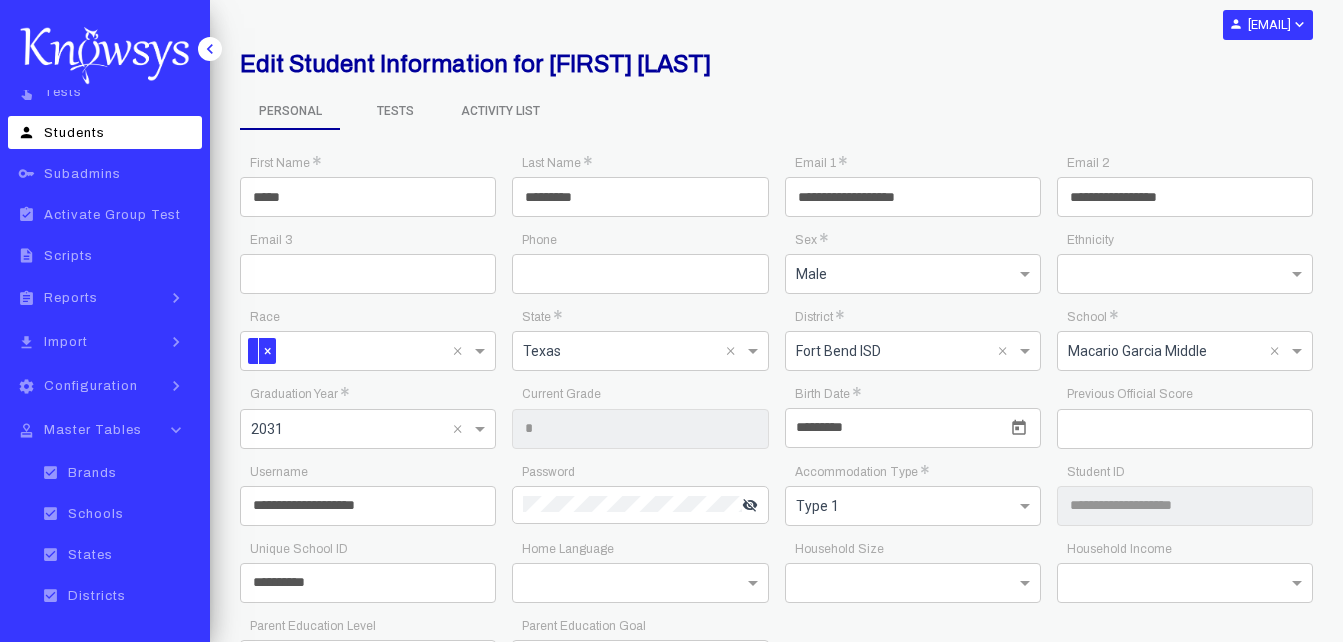 click on "person Students" at bounding box center (105, 132) 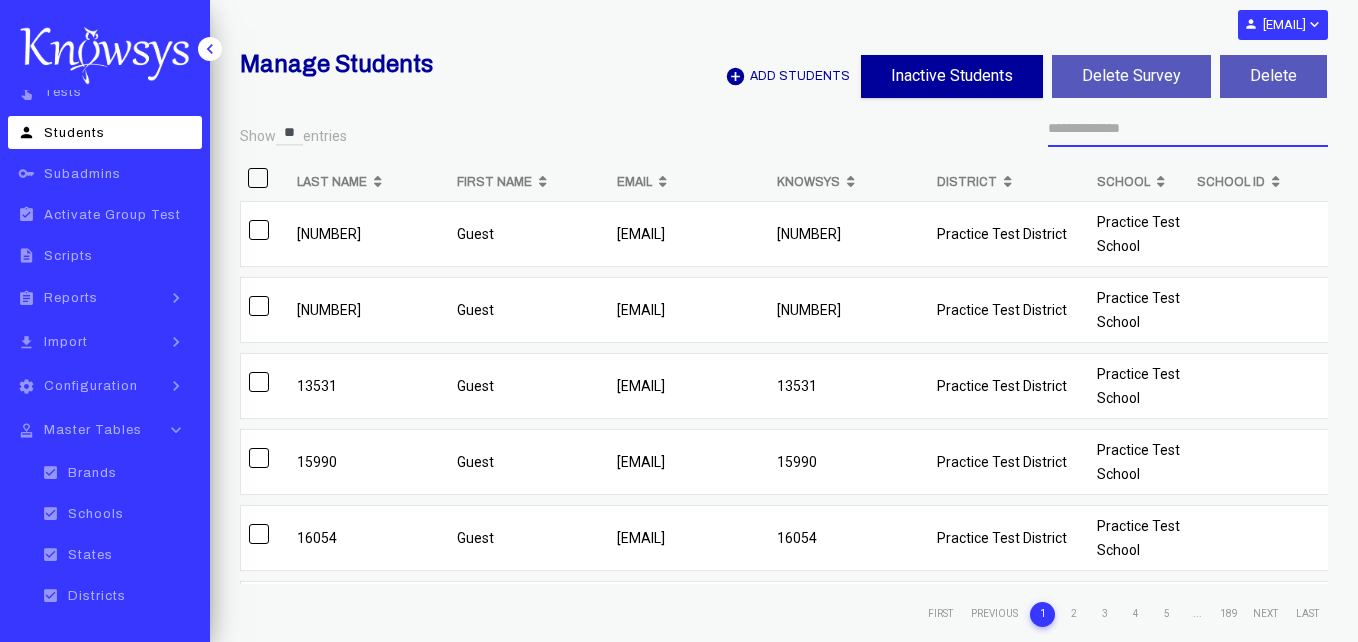 click at bounding box center (1188, 129) 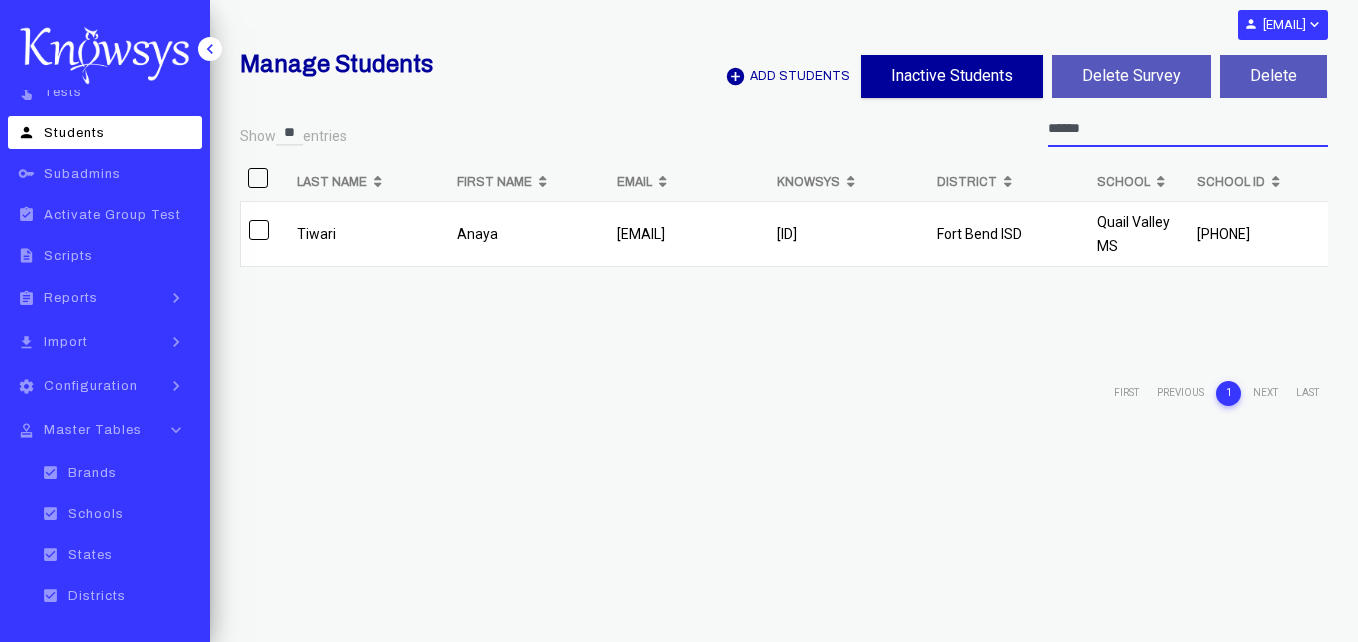 type on "******" 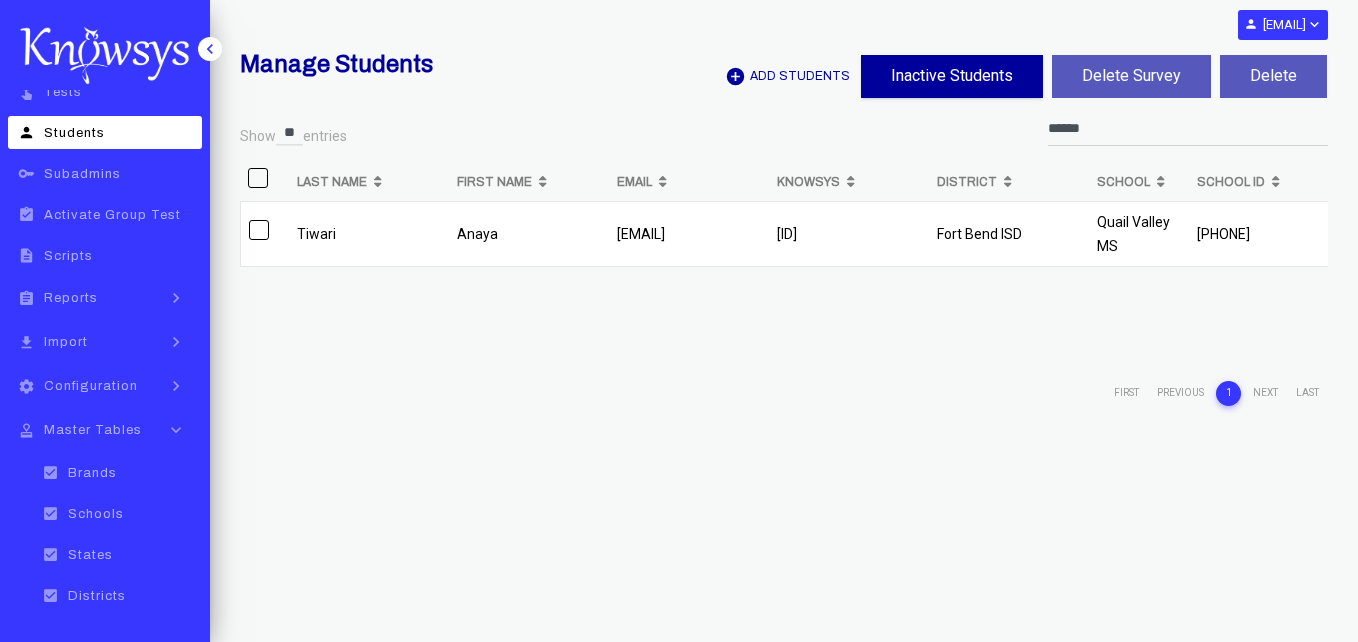 click on "[EMAIL]" at bounding box center (369, 234) 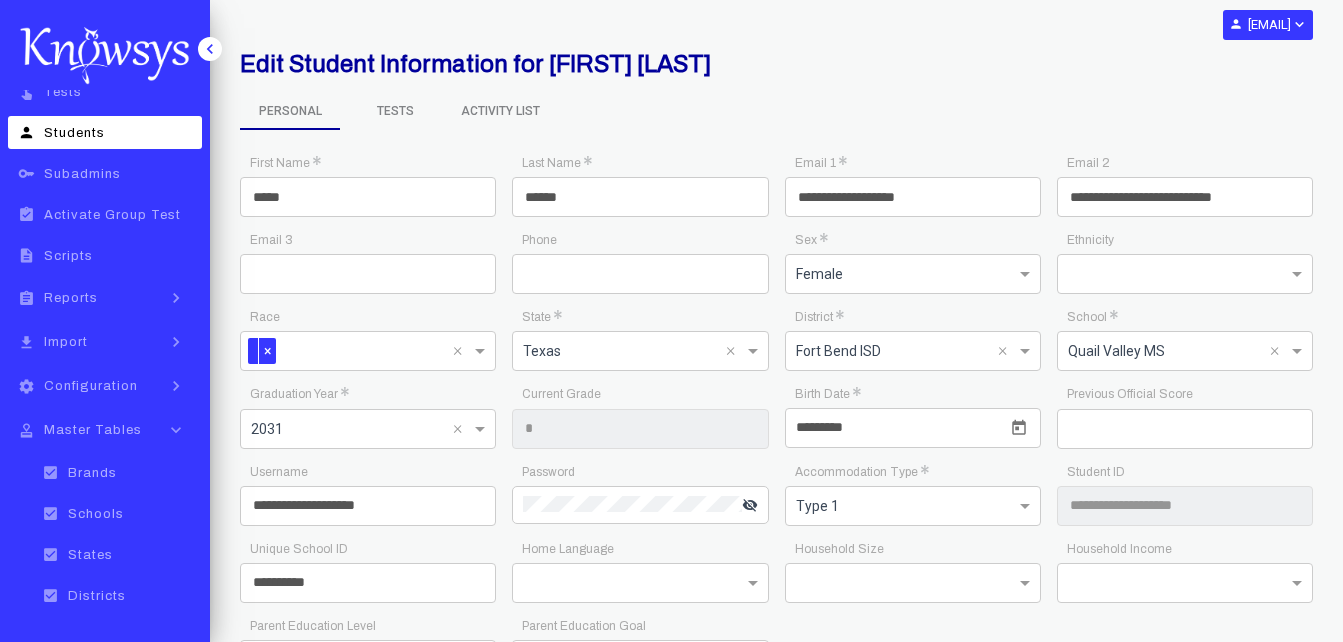 click on "Tests" at bounding box center (290, 112) 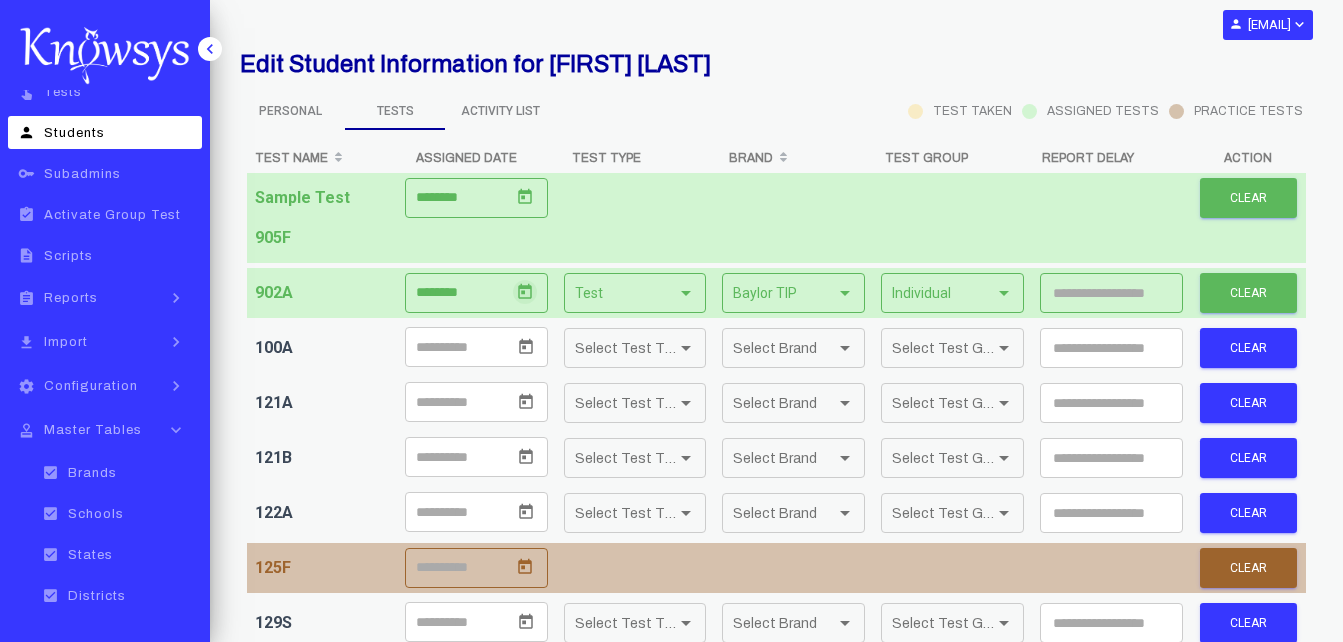 click at bounding box center [525, 291] 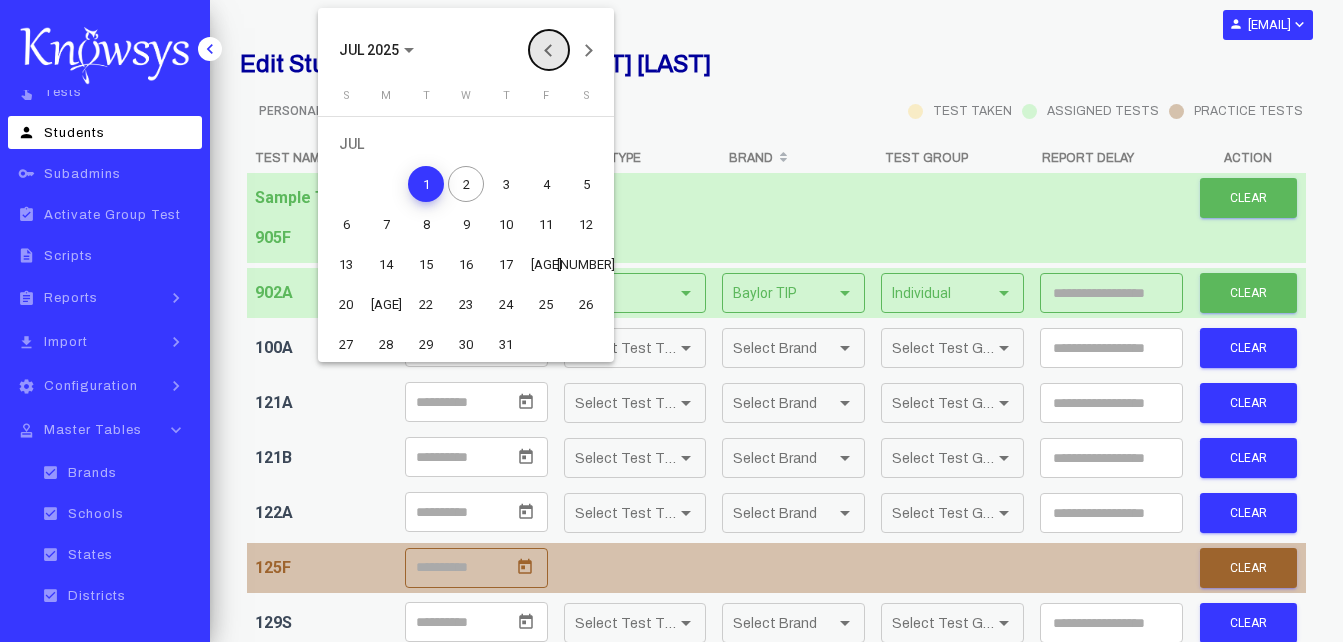 click at bounding box center (549, 50) 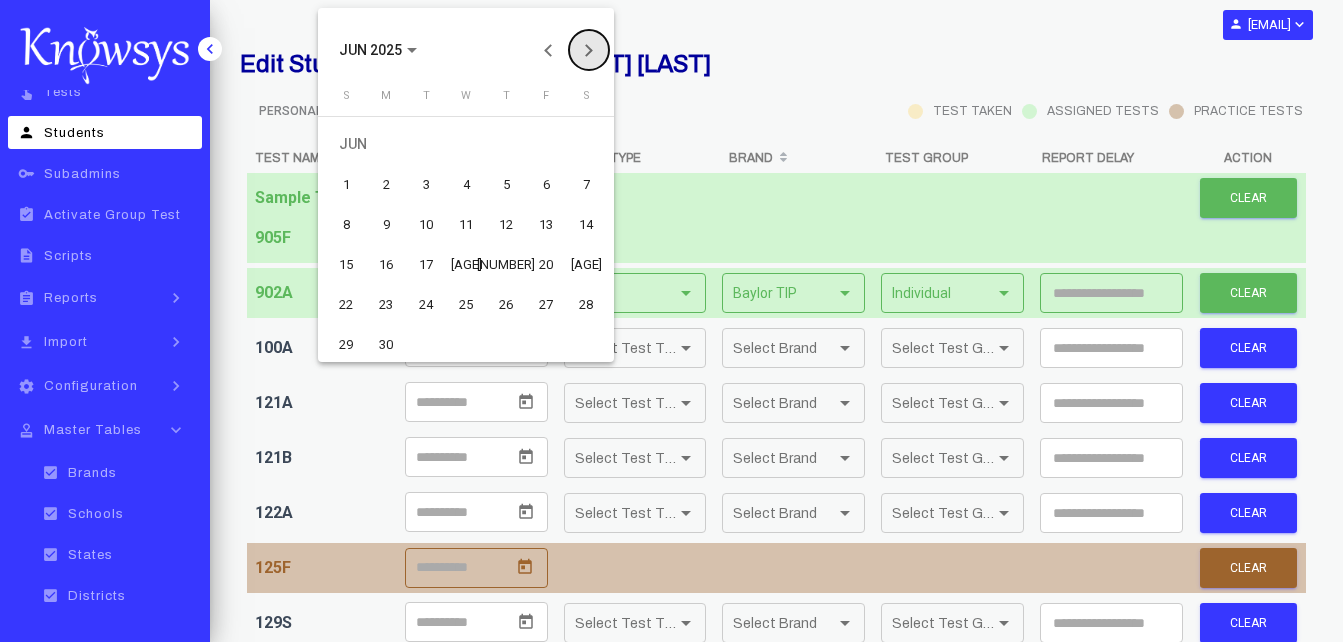 click at bounding box center (589, 50) 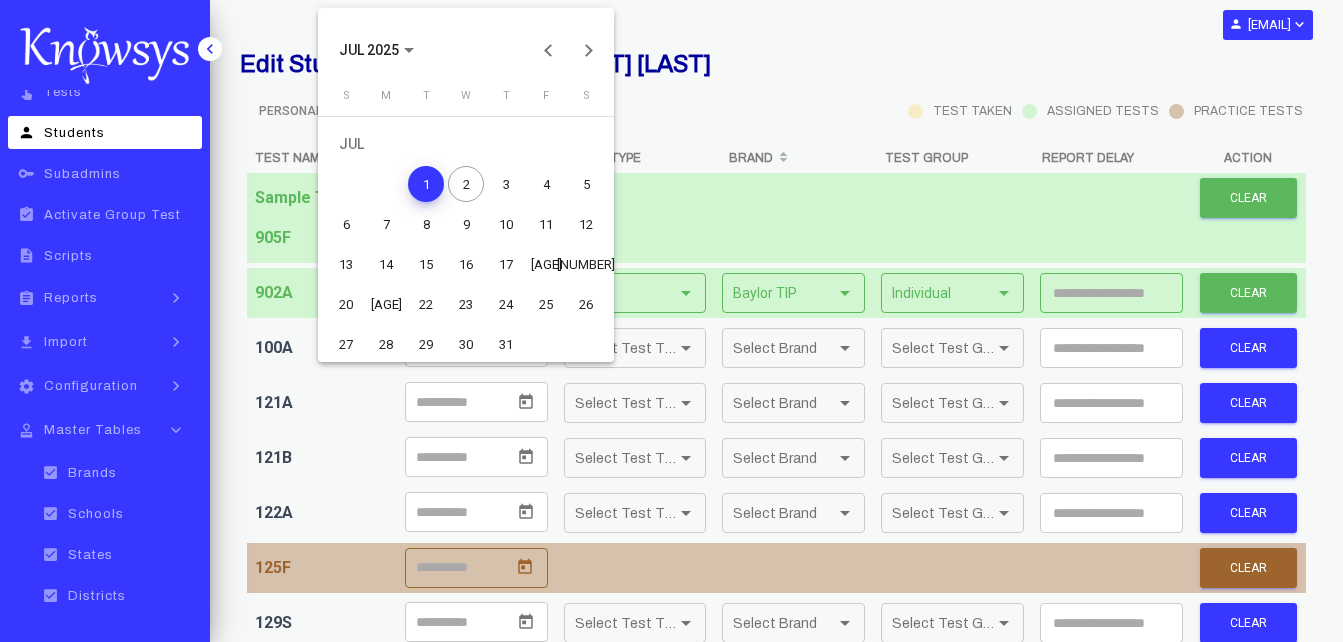 click at bounding box center [671, 321] 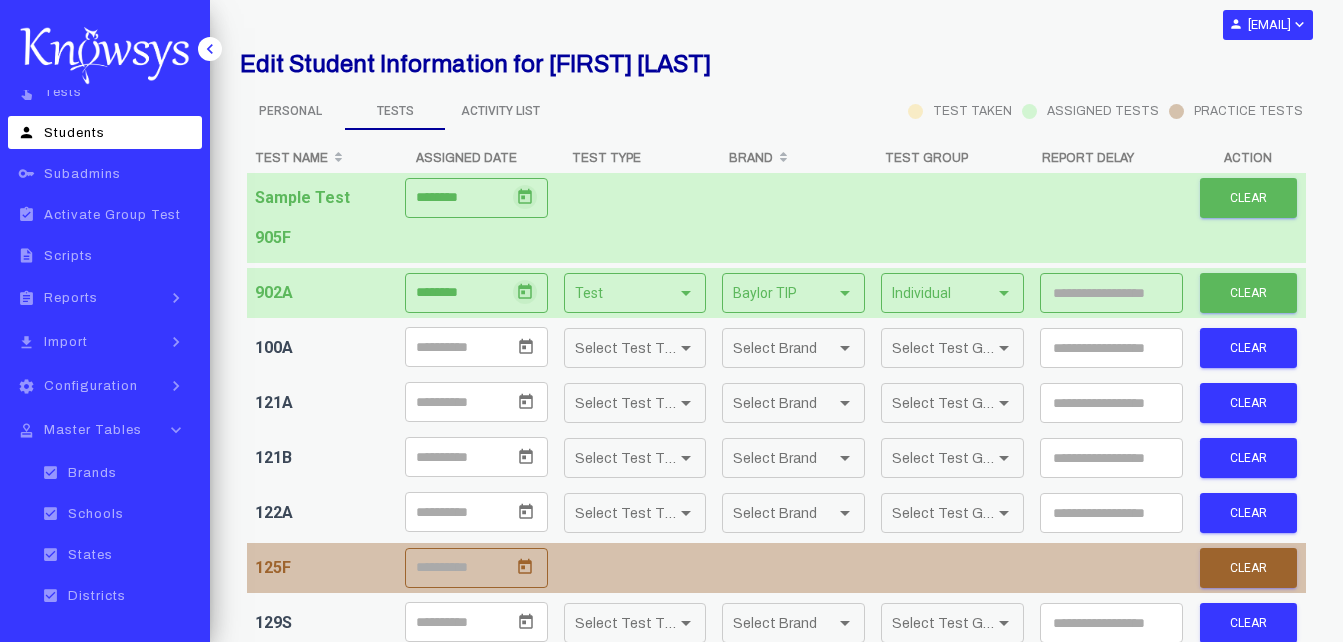 click at bounding box center (525, 197) 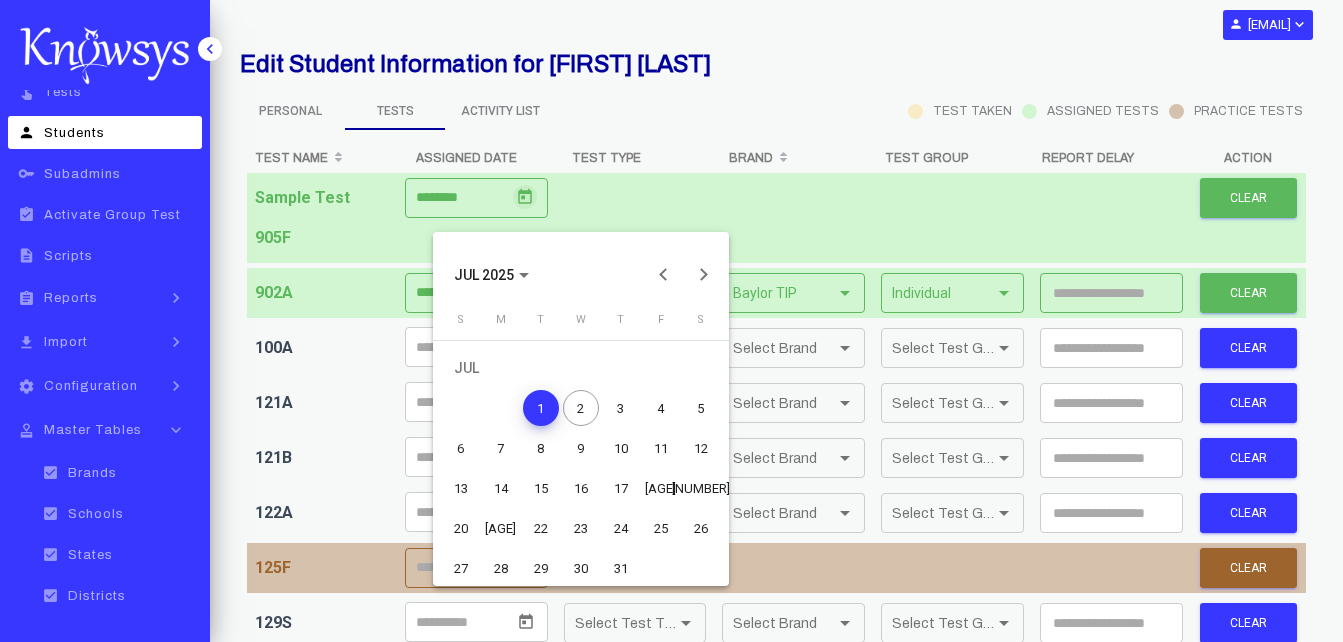 click at bounding box center (671, 321) 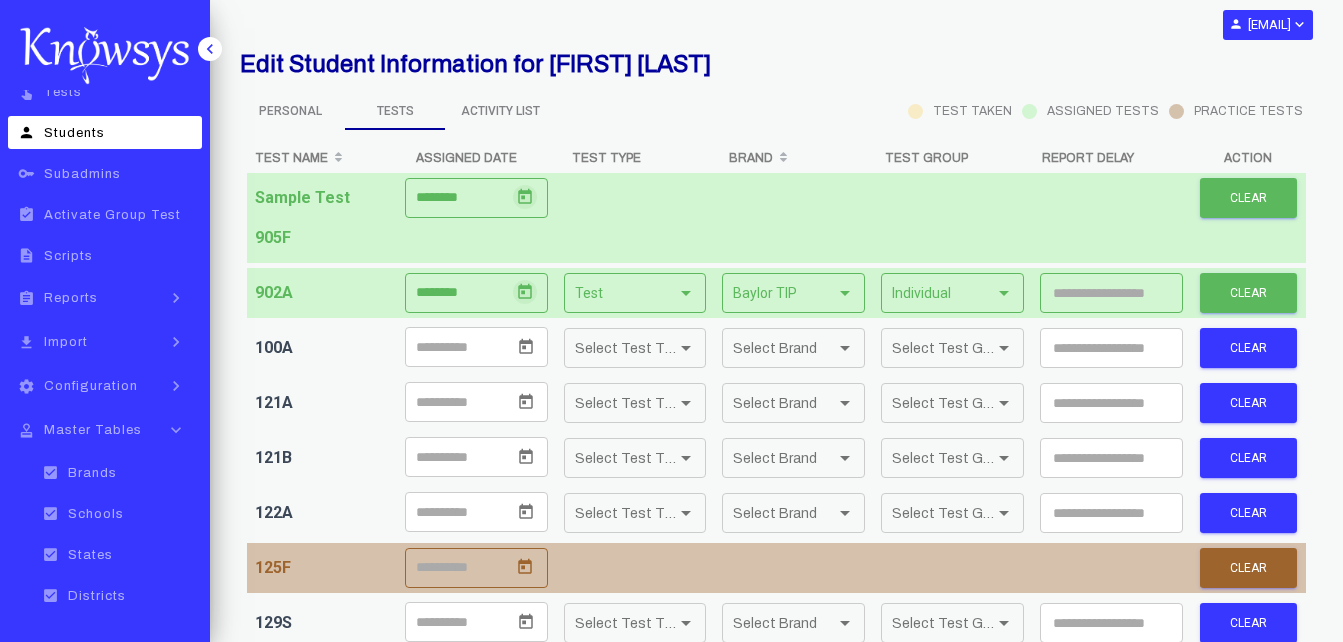 click on "Assigned Date" at bounding box center (466, 158) 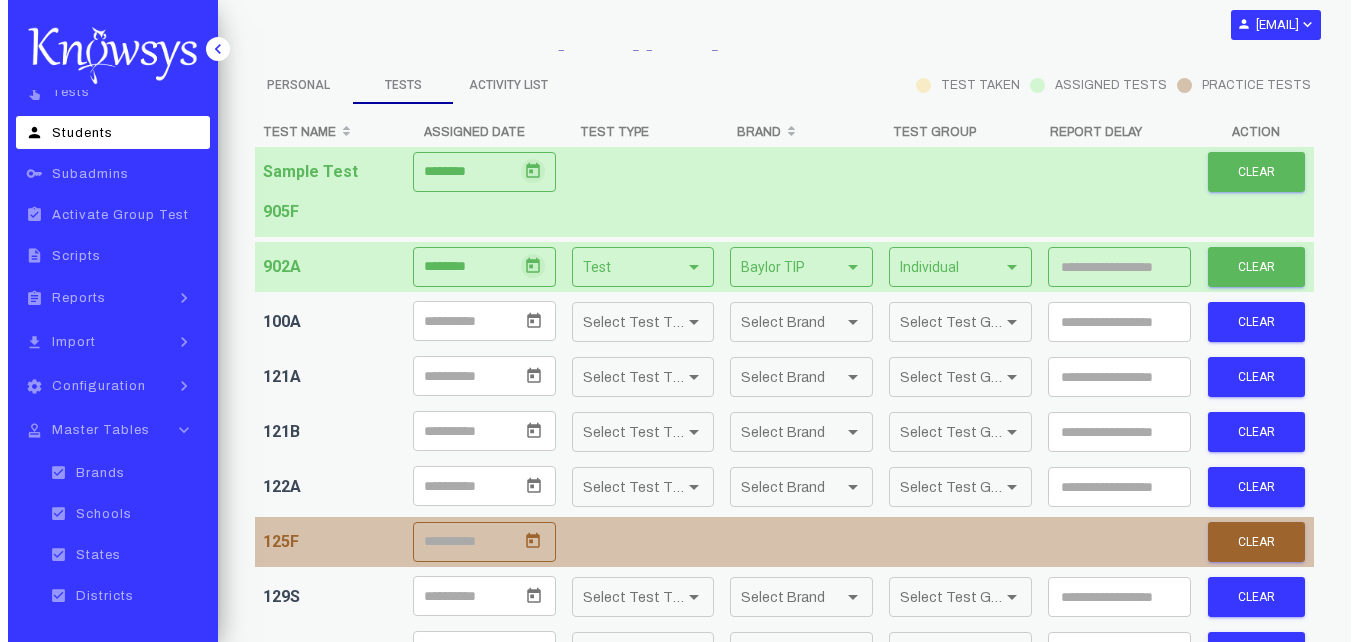 scroll, scrollTop: 0, scrollLeft: 0, axis: both 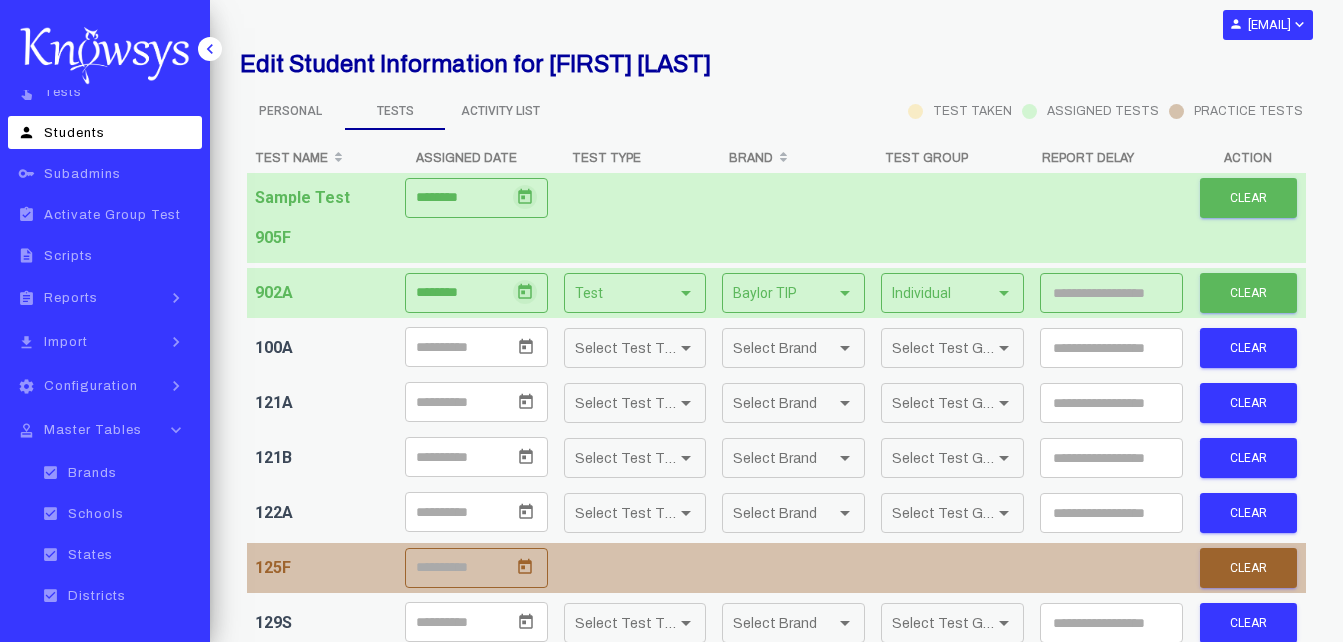 click on "Activity List" at bounding box center (290, 111) 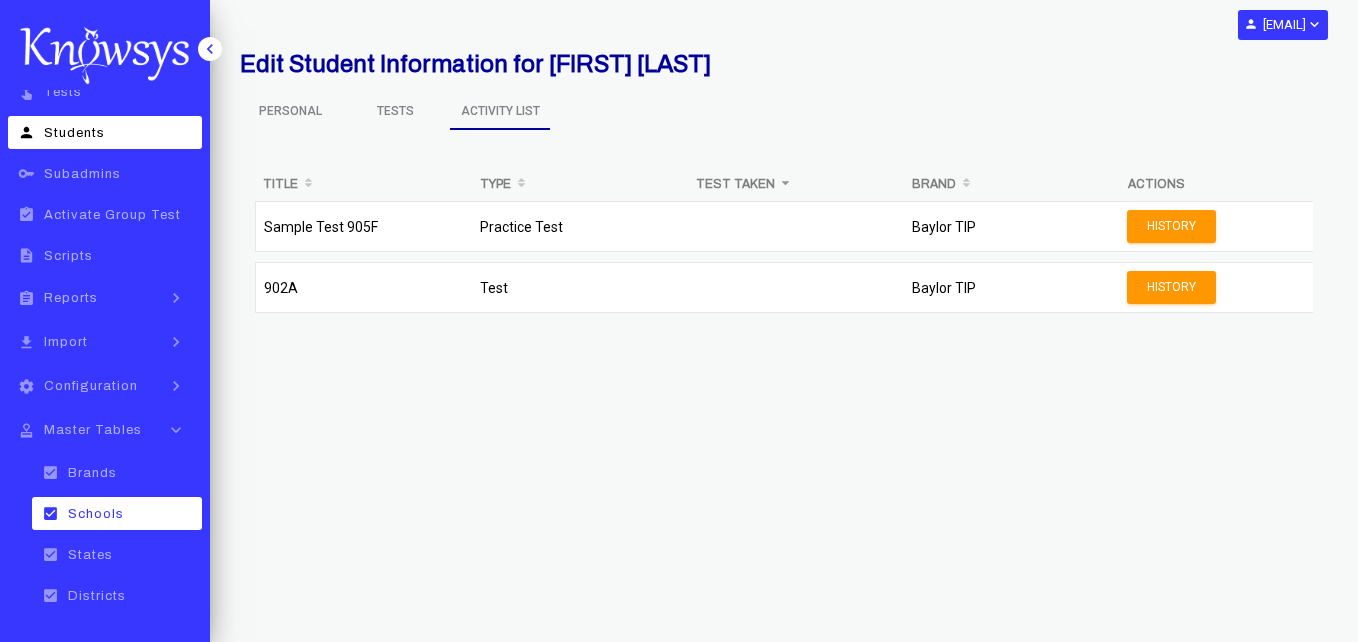 click on "Schools" at bounding box center (92, 473) 